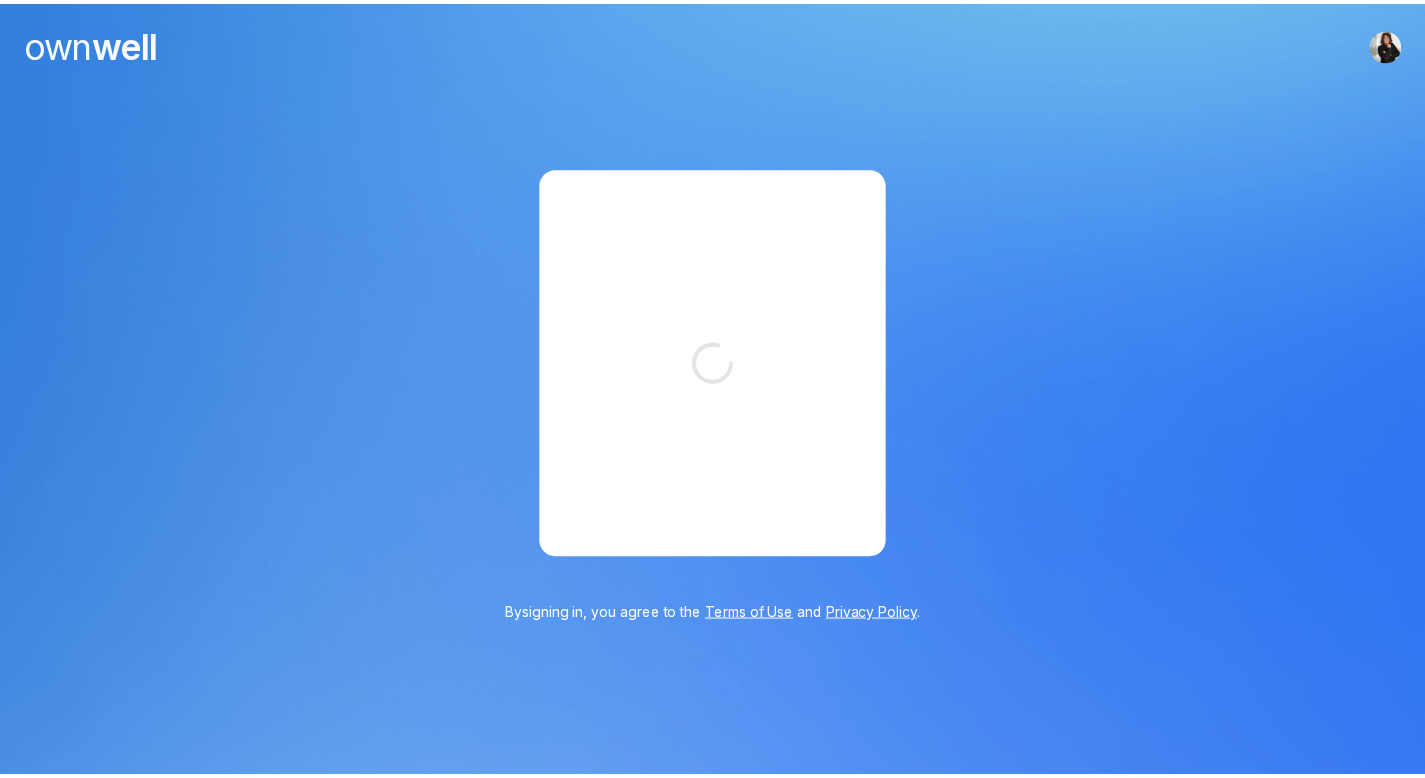 scroll, scrollTop: 0, scrollLeft: 0, axis: both 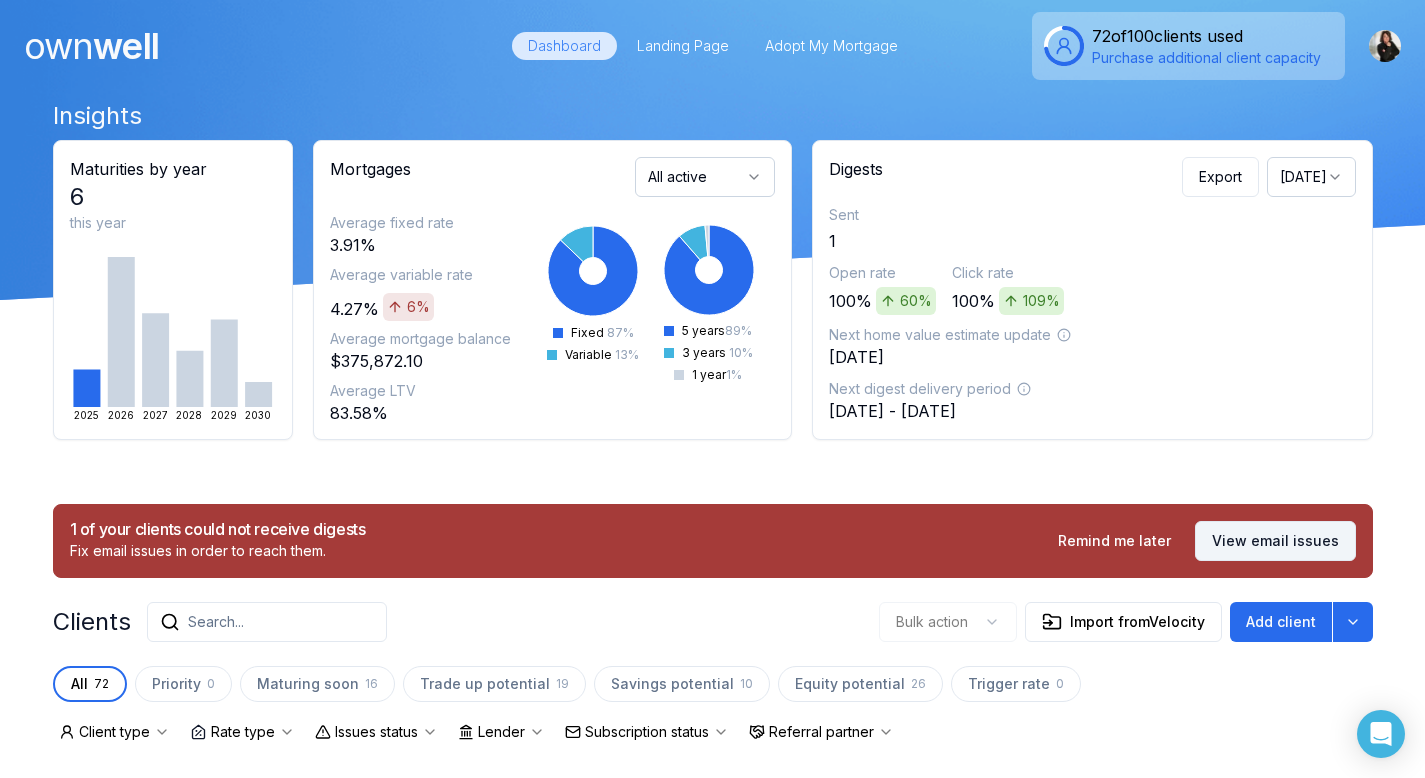 click on "View email issues" at bounding box center [1275, 541] 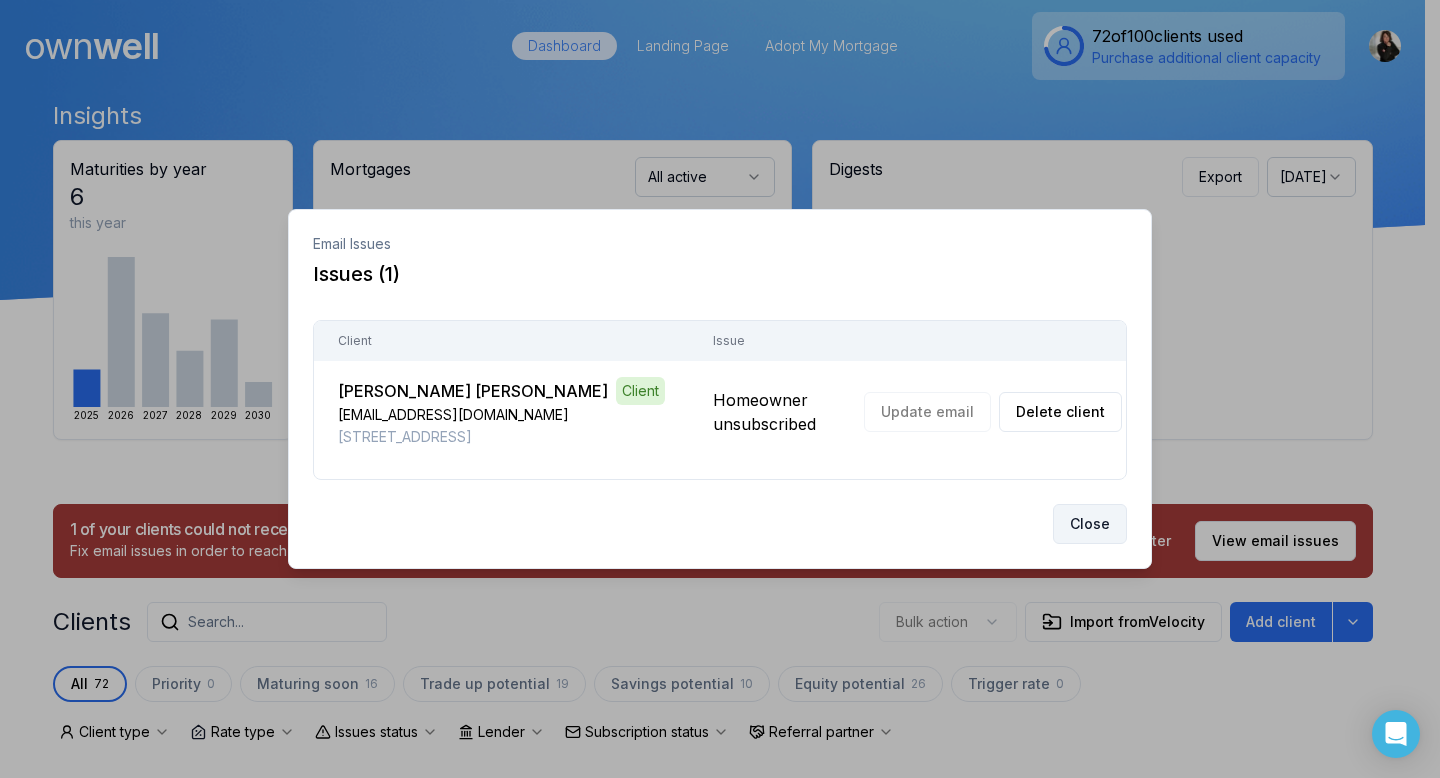 click on "Close" at bounding box center (1090, 524) 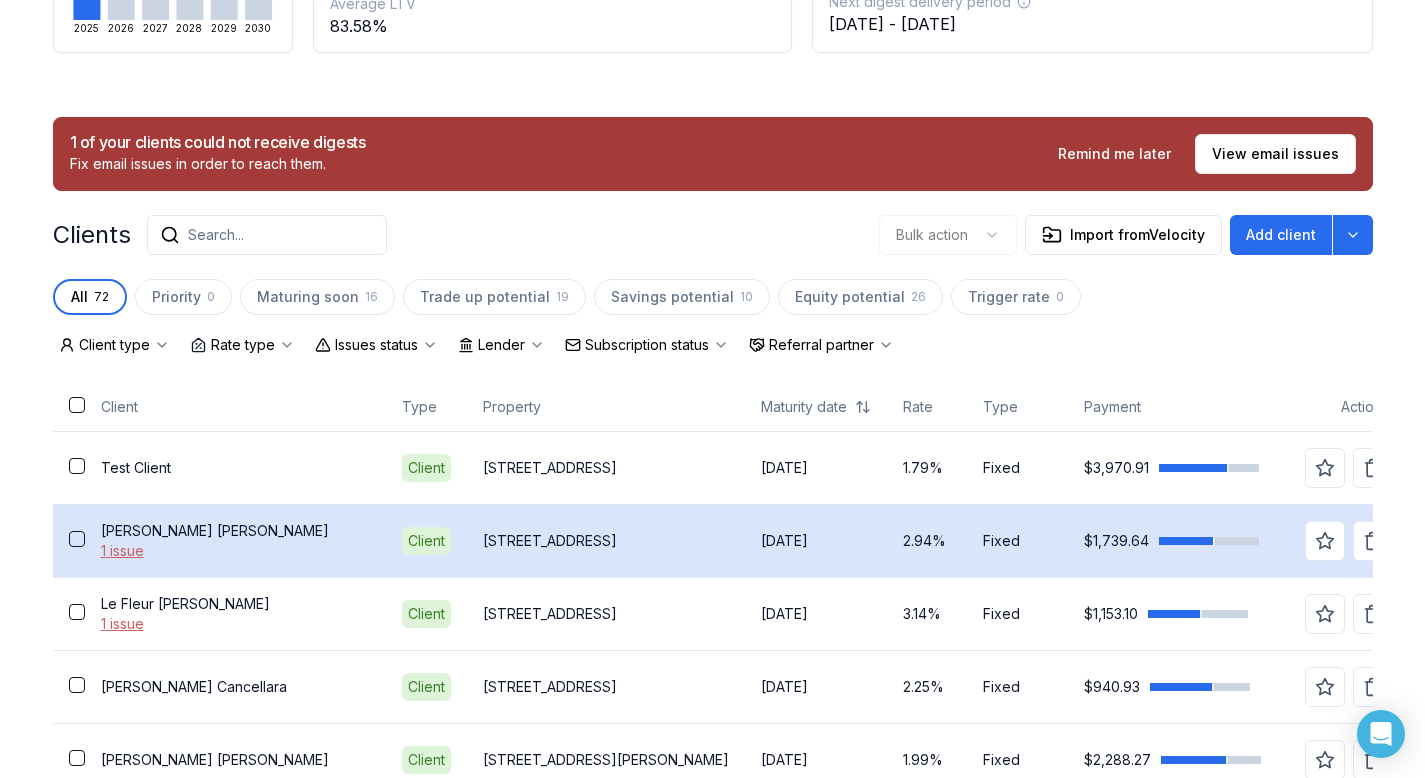 scroll, scrollTop: 392, scrollLeft: 0, axis: vertical 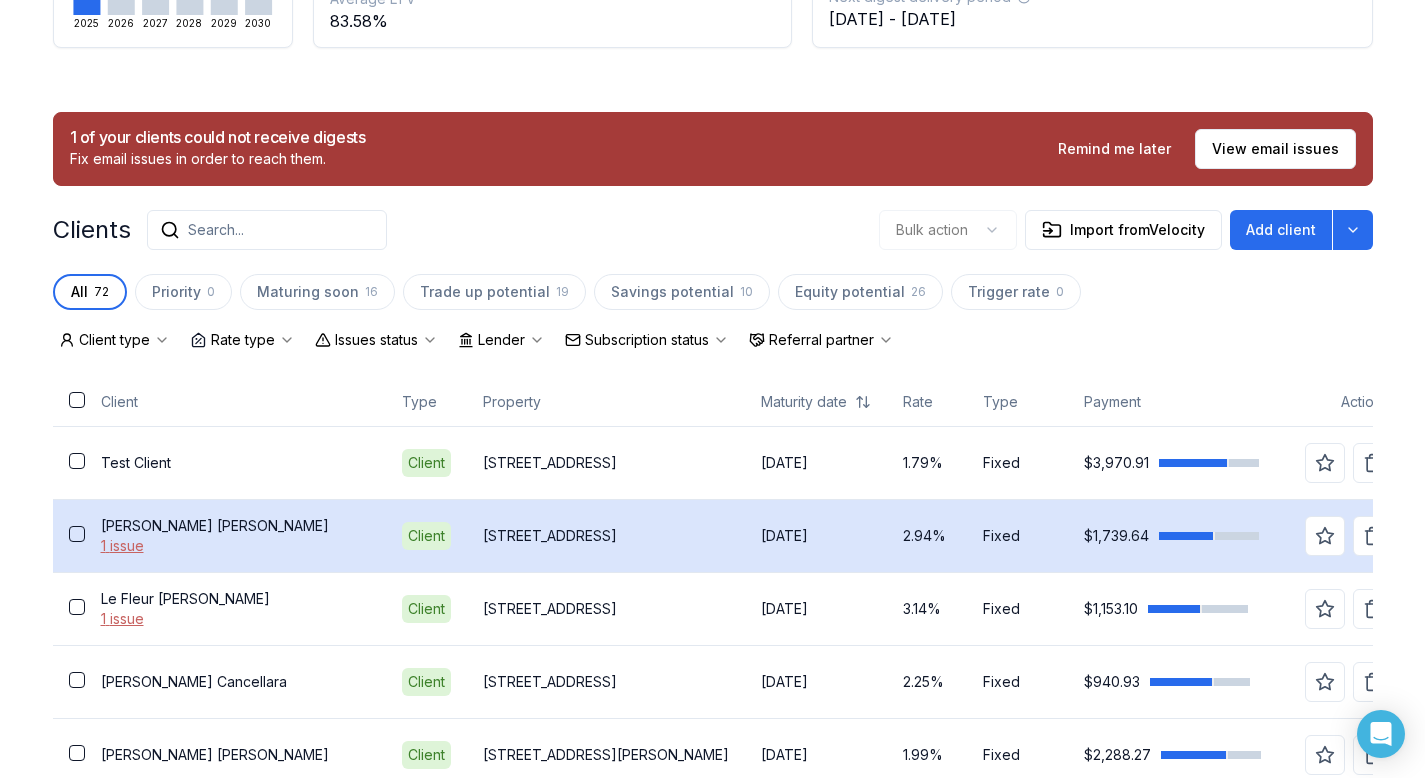 click on "[PERSON_NAME]" at bounding box center [235, 526] 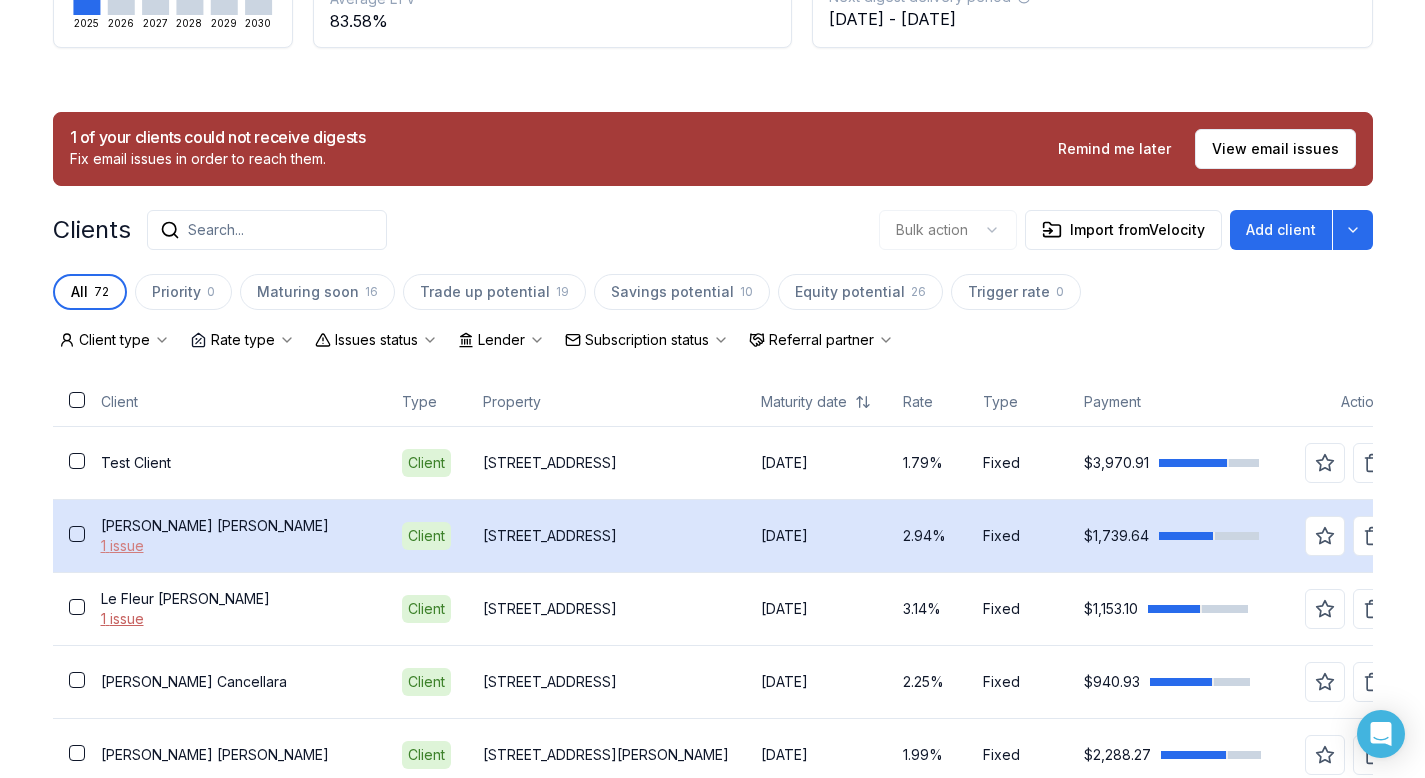 scroll, scrollTop: 0, scrollLeft: 0, axis: both 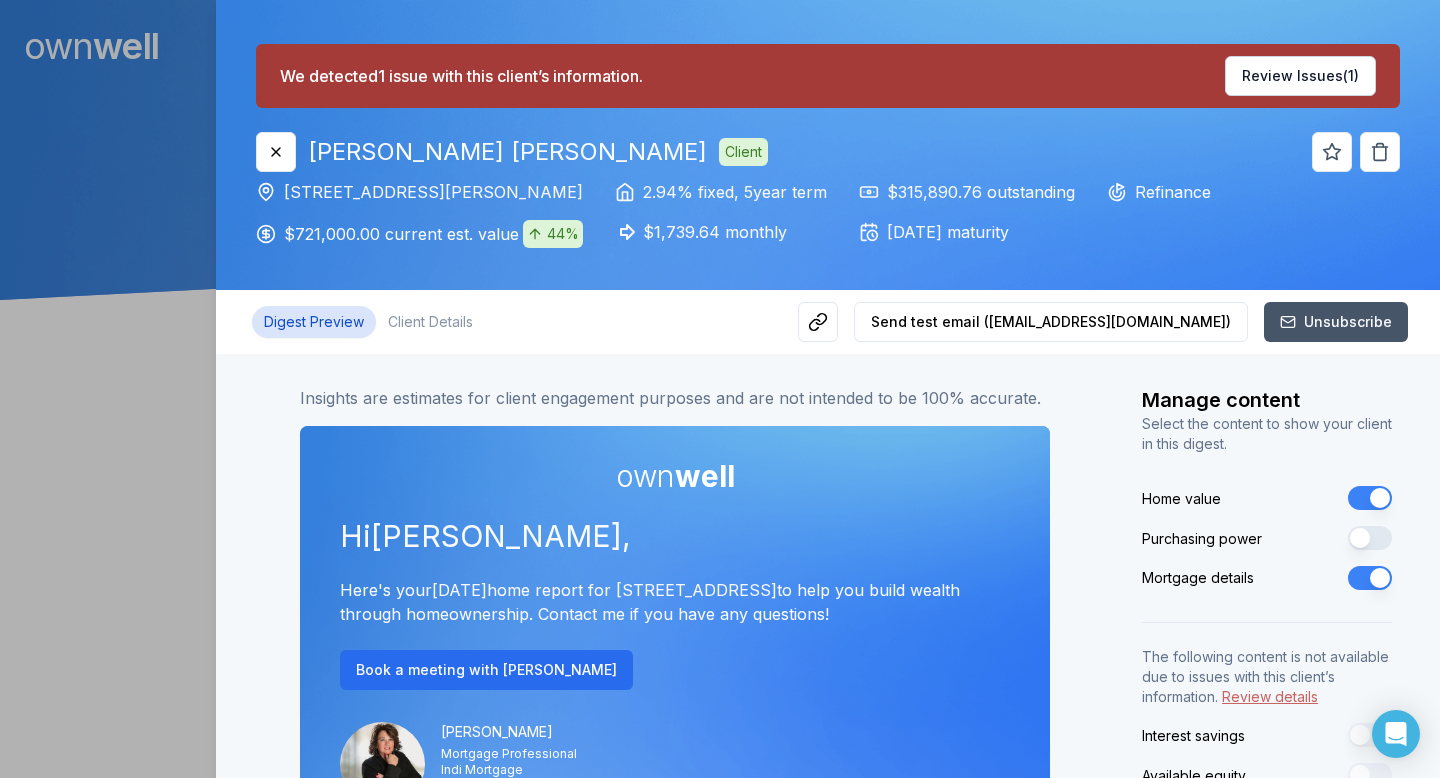 click at bounding box center (720, 389) 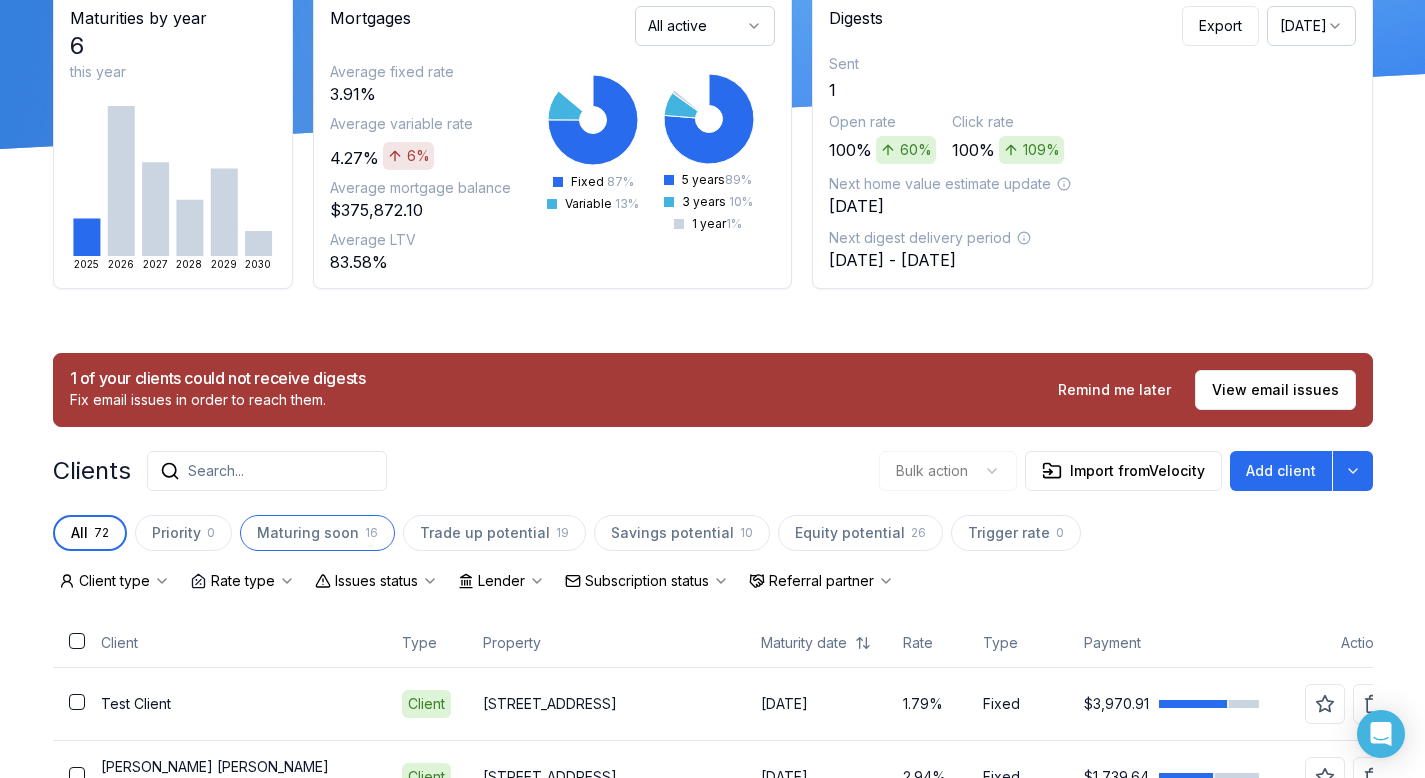 scroll, scrollTop: 545, scrollLeft: 0, axis: vertical 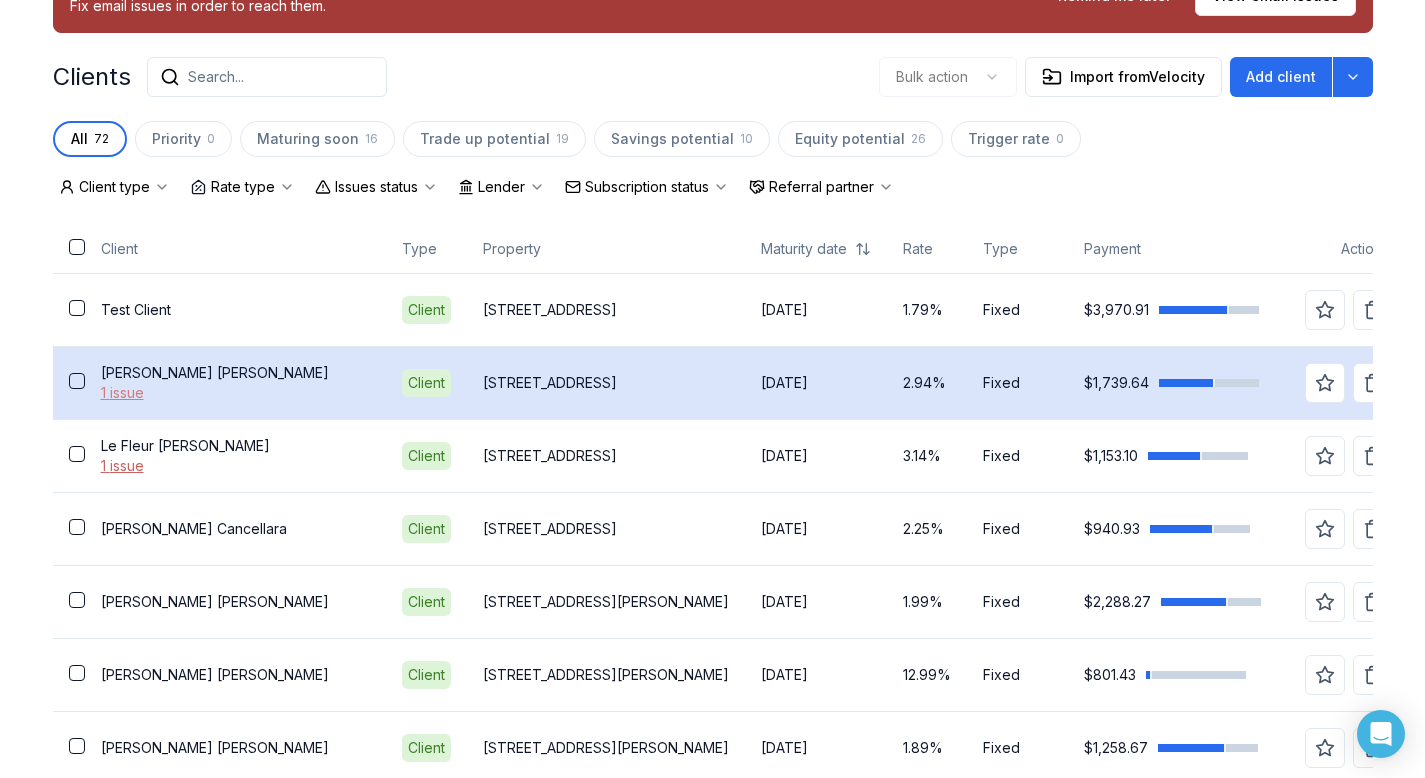 click on "1   issue" at bounding box center (235, 393) 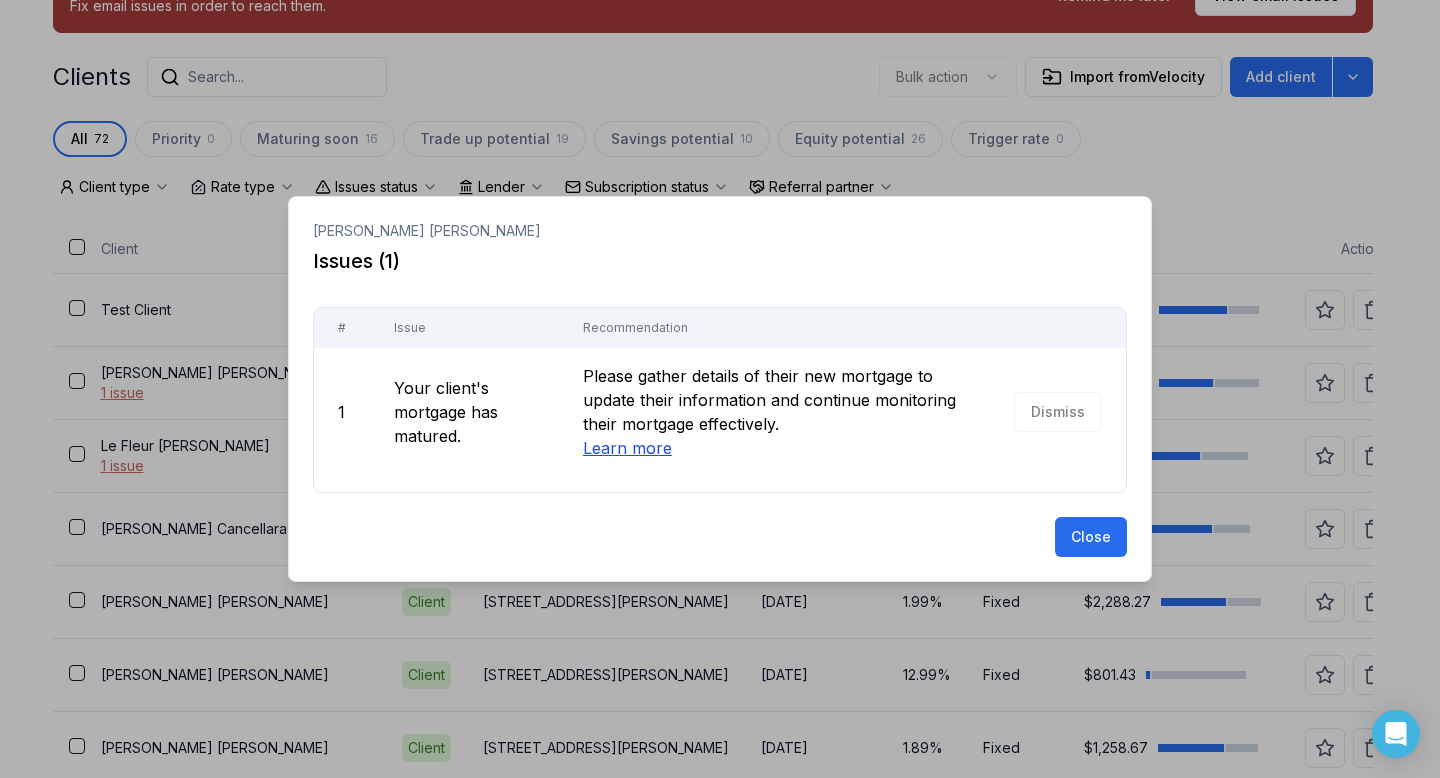 click on "Learn more" at bounding box center (627, 448) 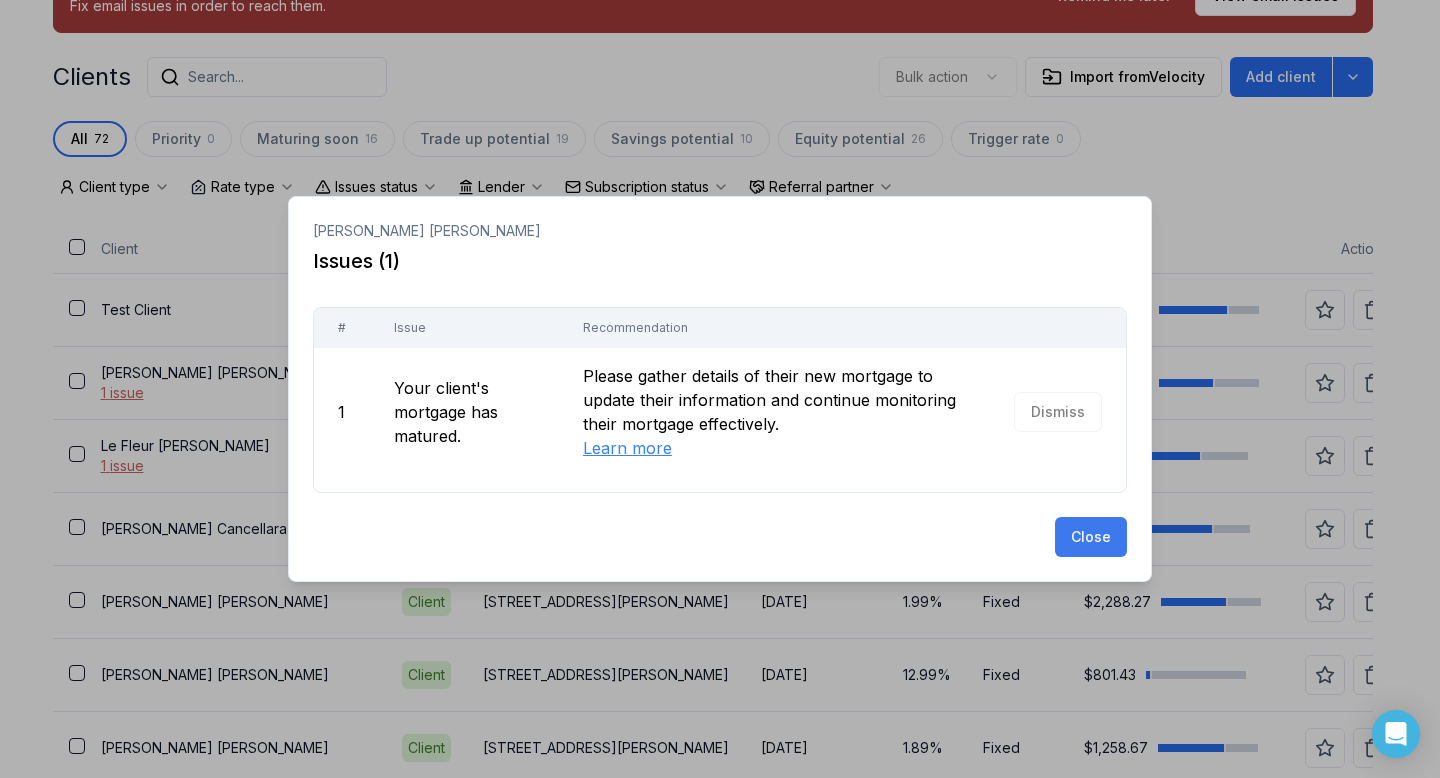 click on "Close" at bounding box center (1091, 537) 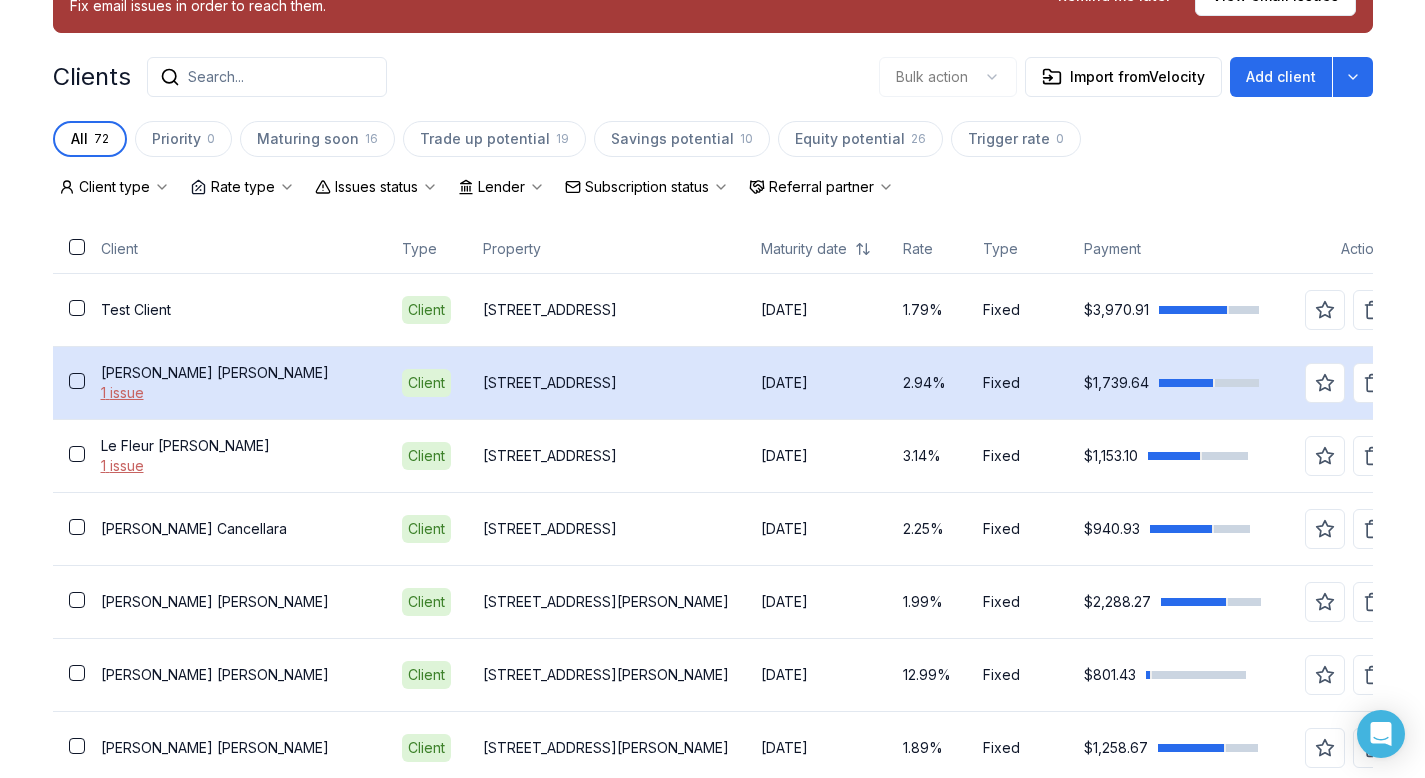 click on "[PERSON_NAME]" at bounding box center (235, 373) 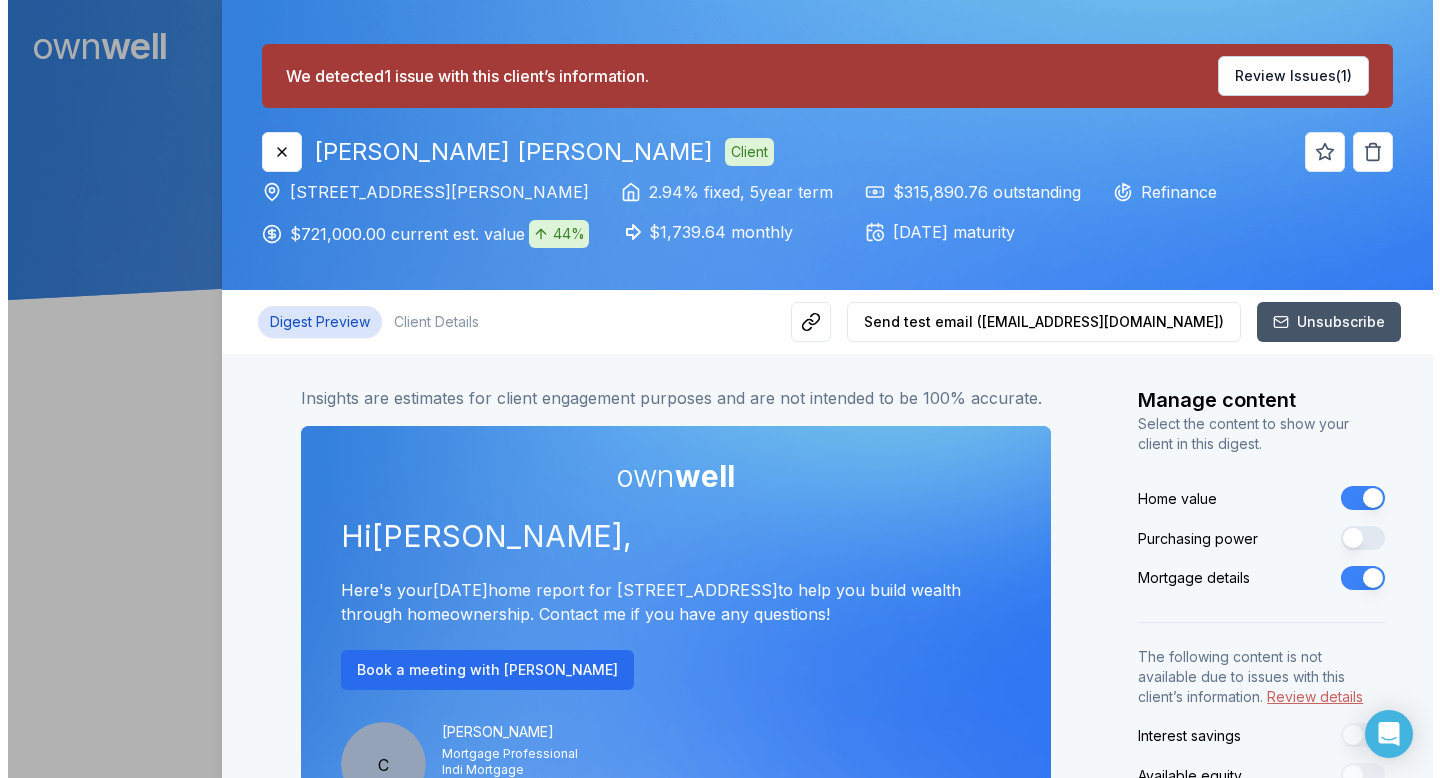 scroll, scrollTop: 0, scrollLeft: 0, axis: both 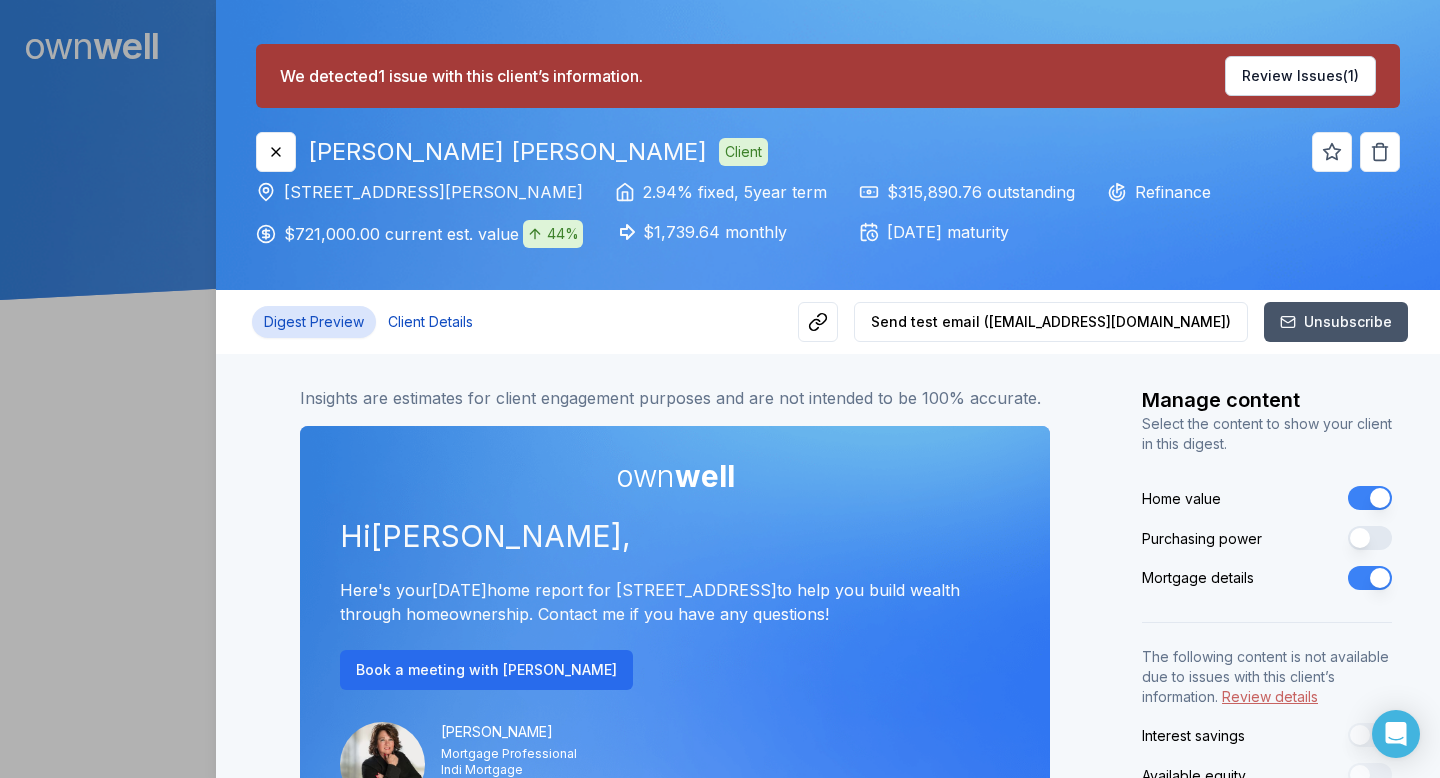 click on "Client Details" at bounding box center [430, 322] 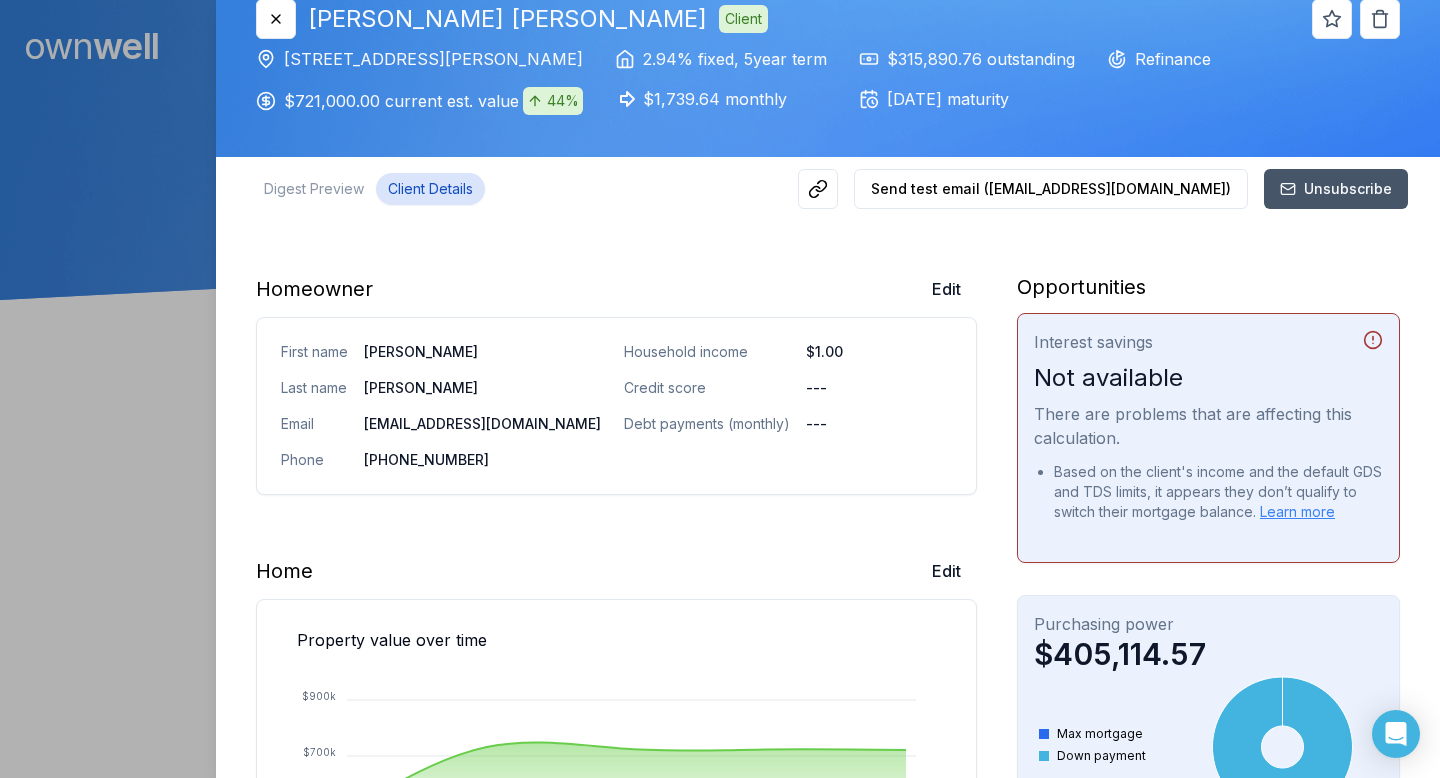 scroll, scrollTop: 138, scrollLeft: 0, axis: vertical 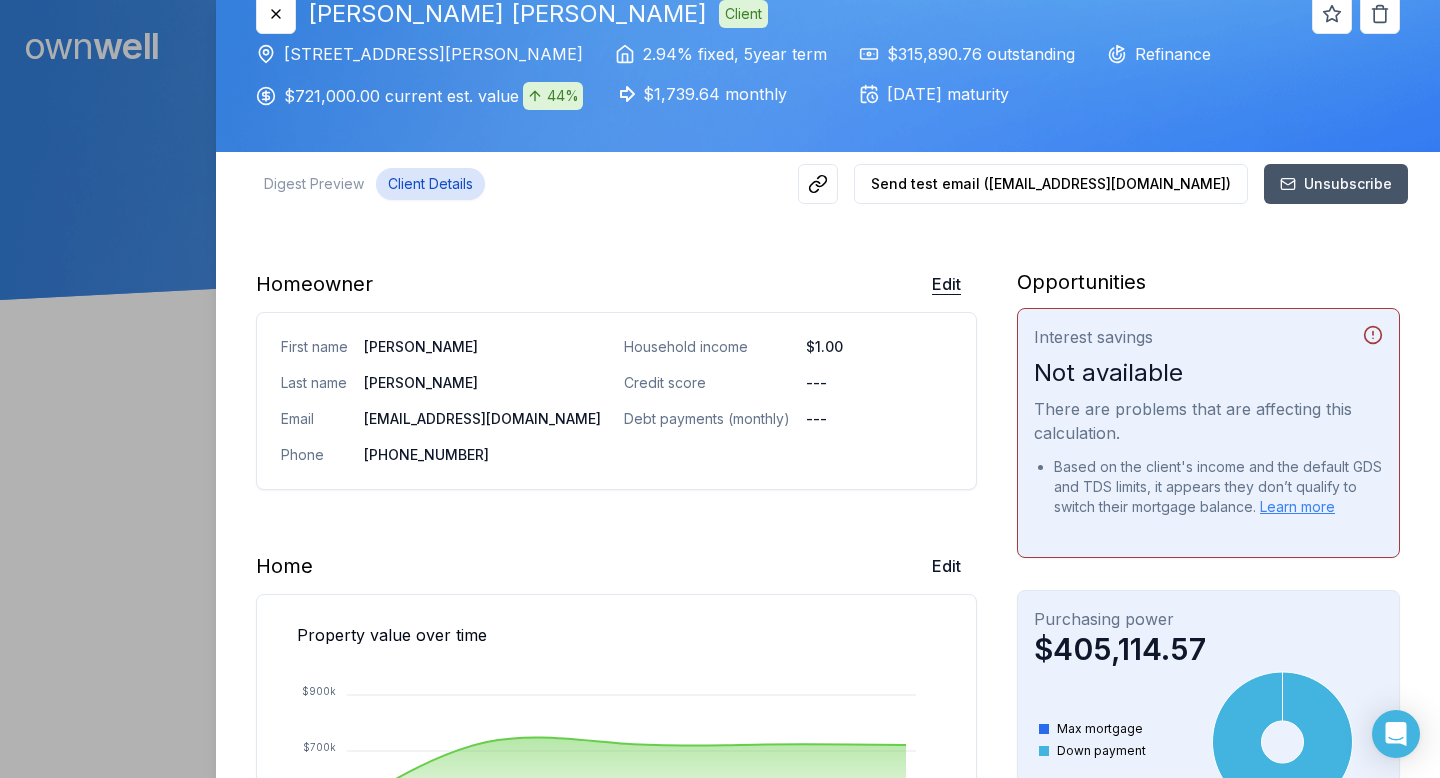 click on "Edit" at bounding box center [946, 284] 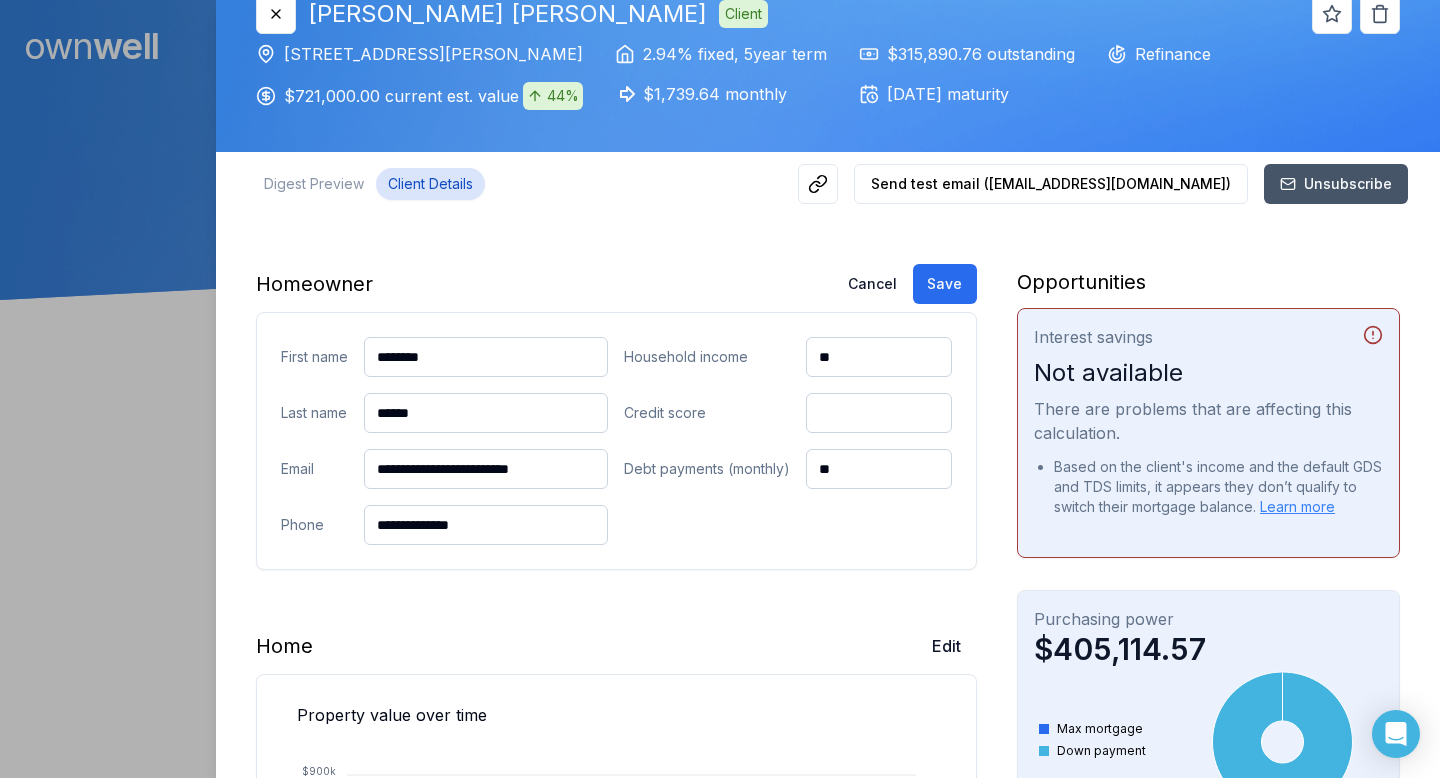 click on "**" at bounding box center (879, 357) 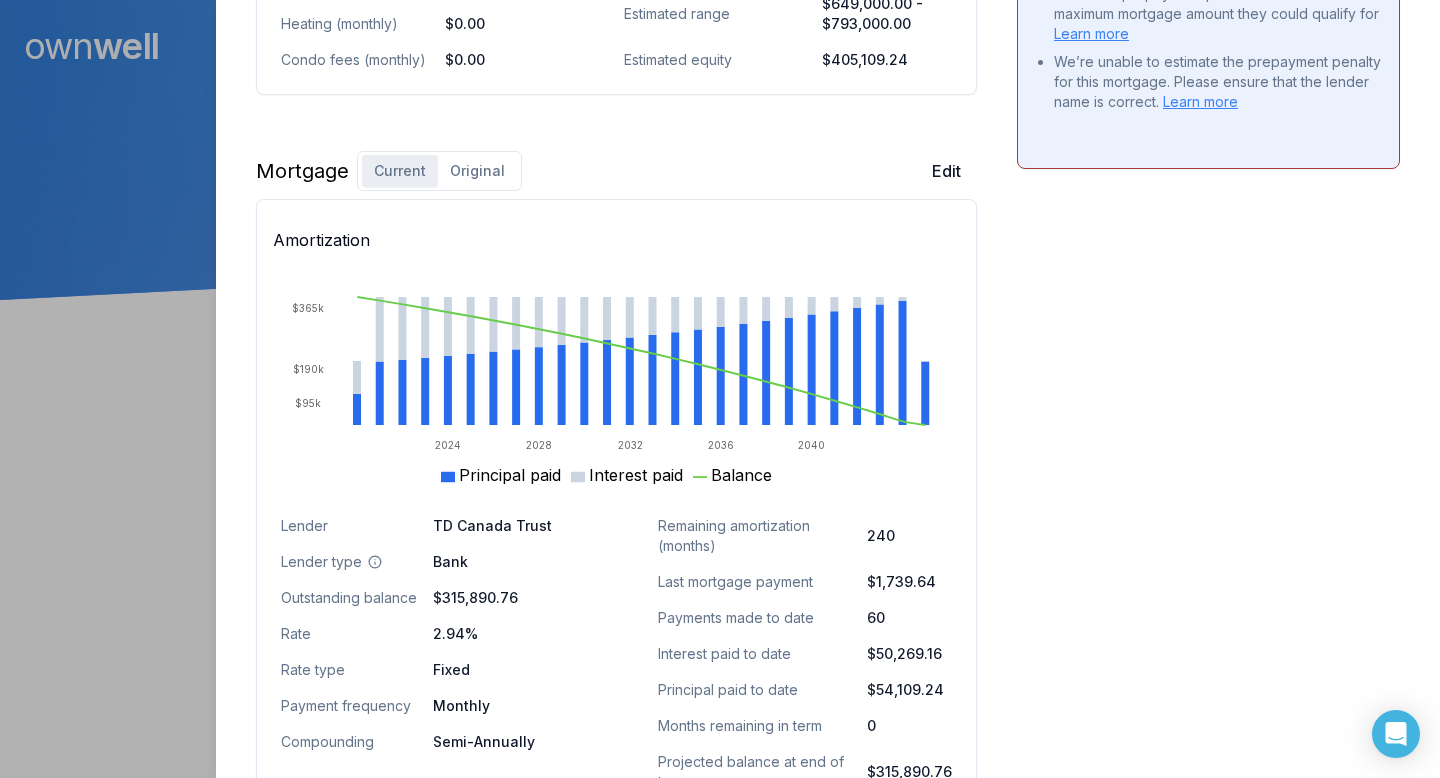 scroll, scrollTop: 1256, scrollLeft: 0, axis: vertical 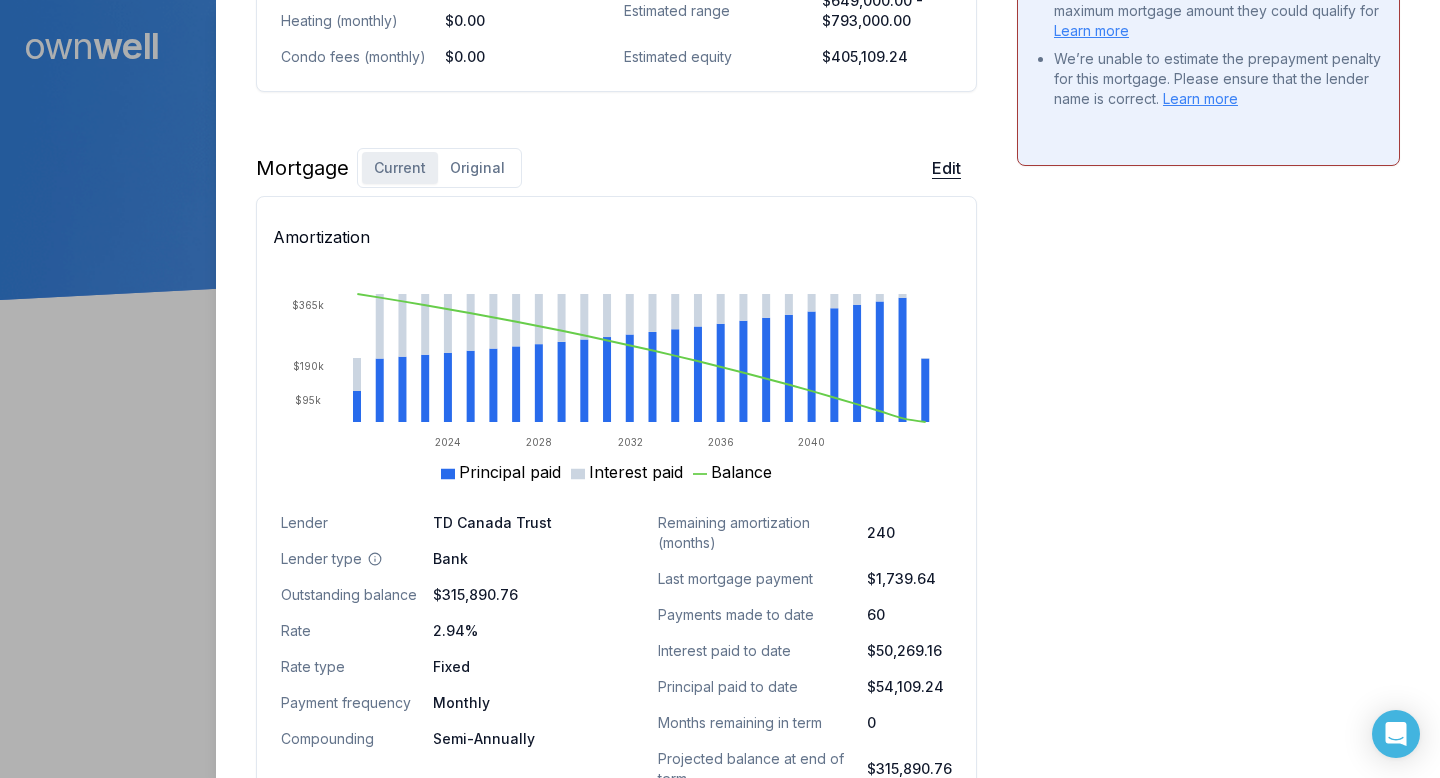 type on "*******" 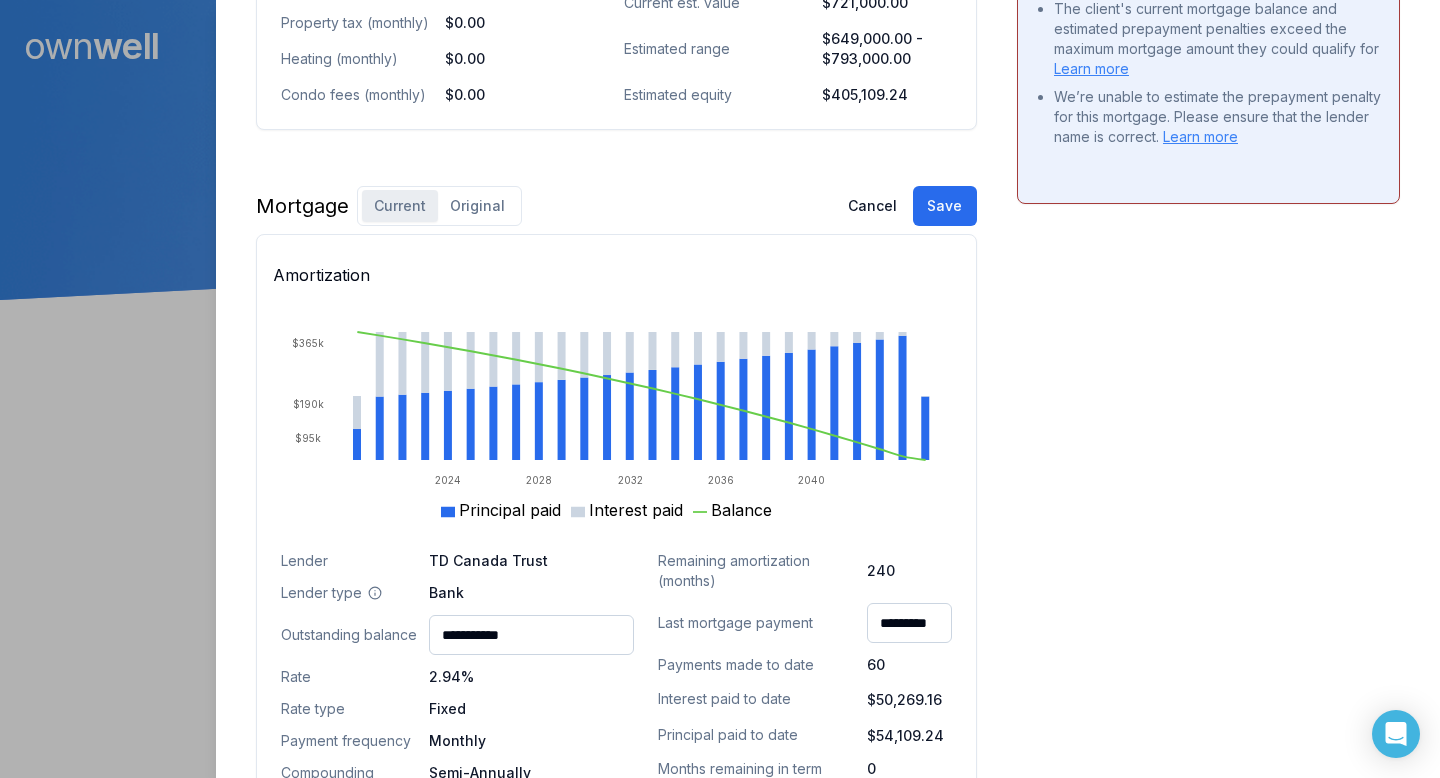 scroll, scrollTop: 1085, scrollLeft: 0, axis: vertical 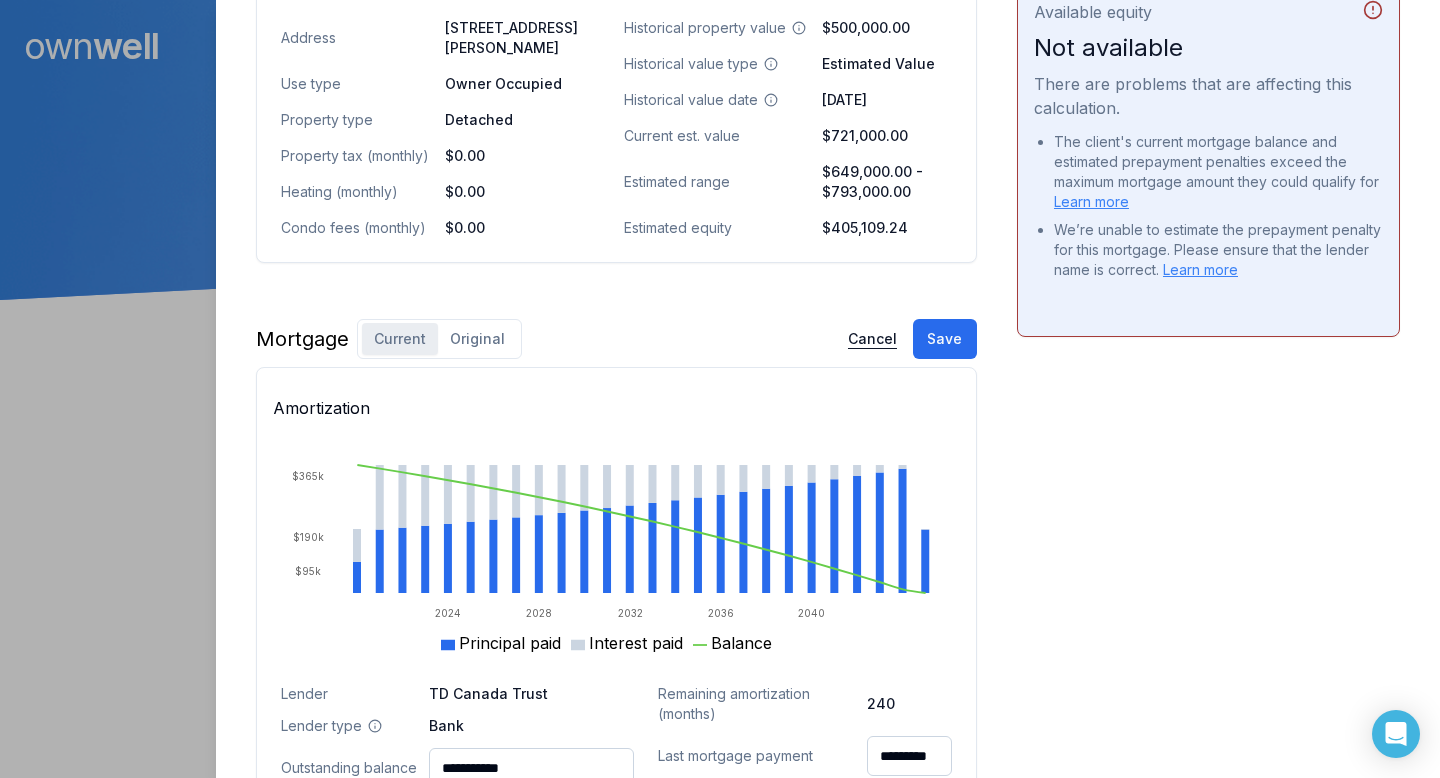 click on "Cancel" at bounding box center (872, 339) 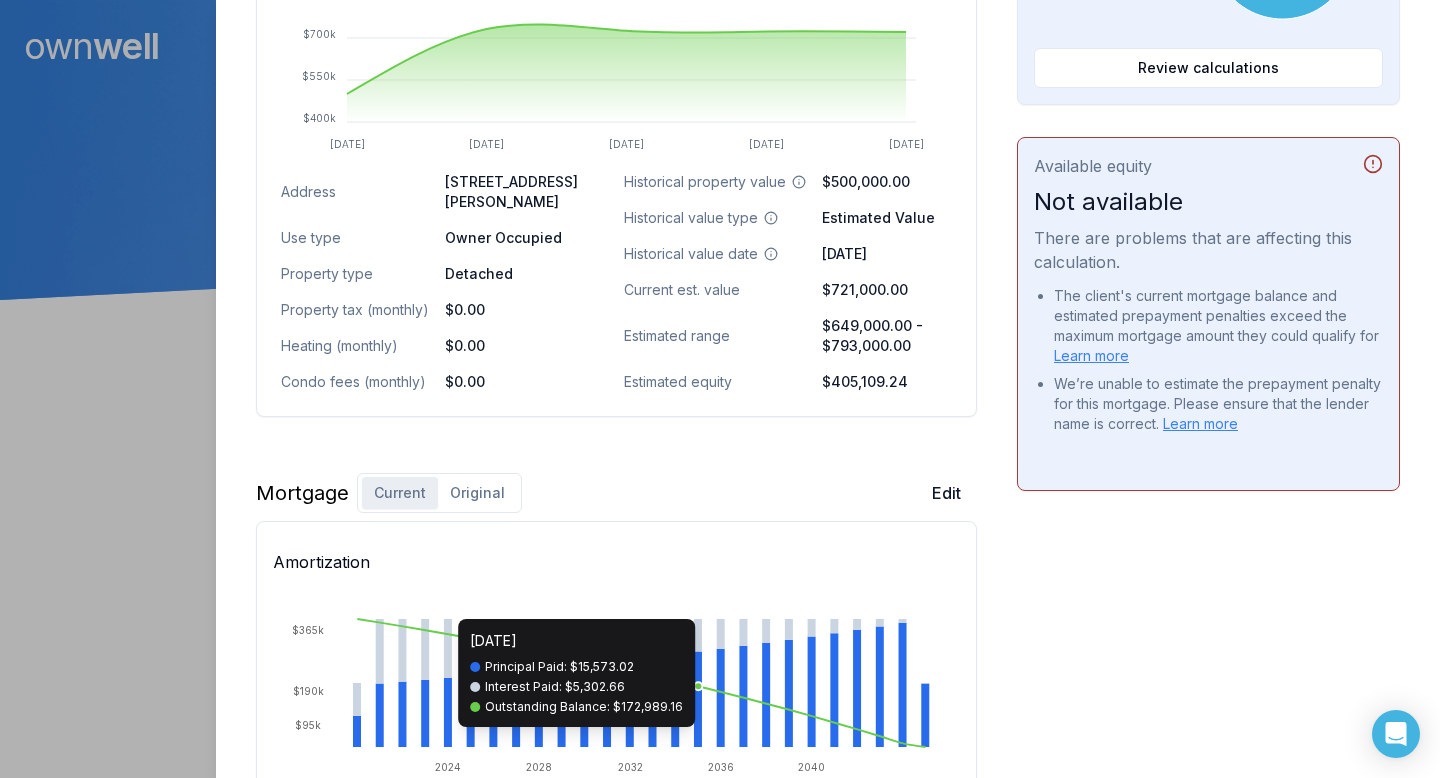 scroll, scrollTop: 969, scrollLeft: 0, axis: vertical 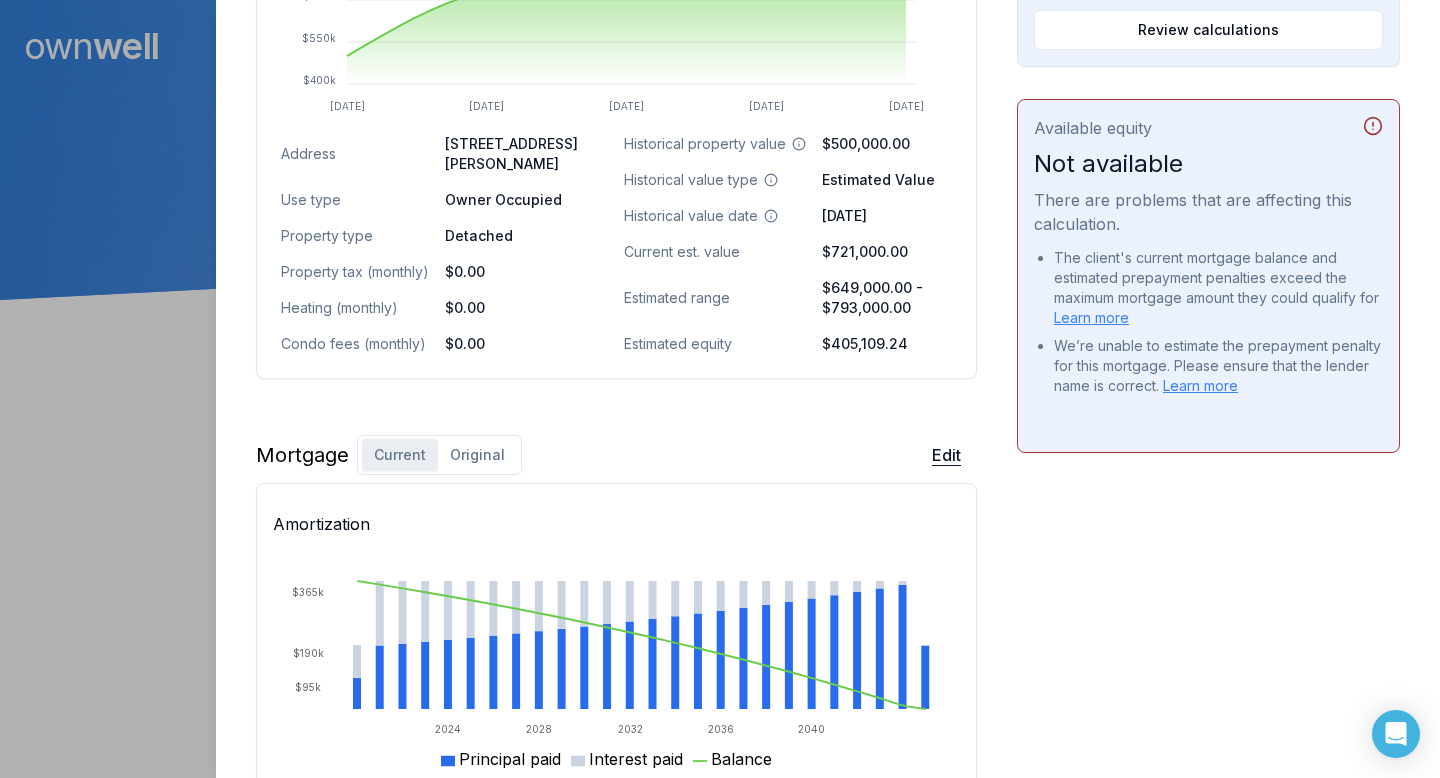 click on "Edit" at bounding box center [946, 455] 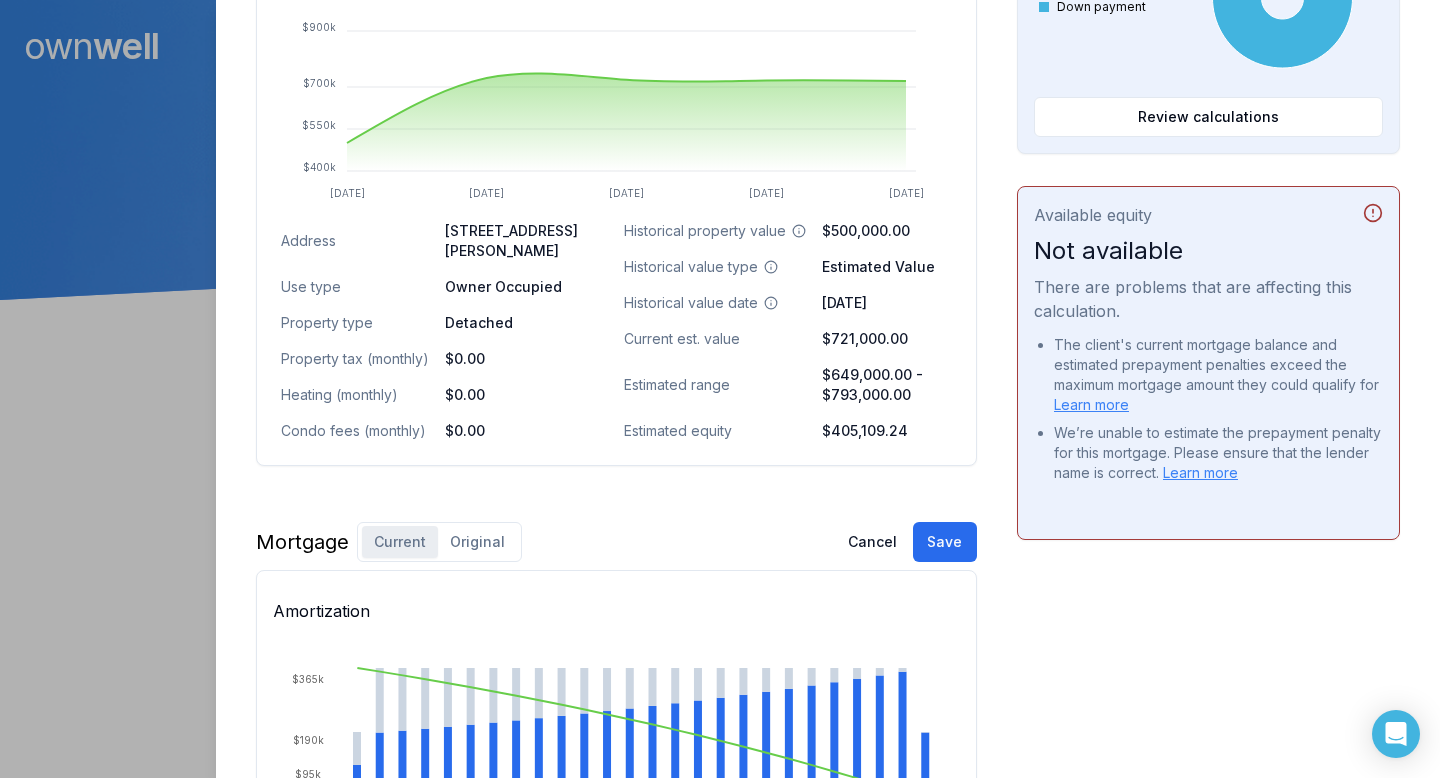 scroll, scrollTop: 846, scrollLeft: 0, axis: vertical 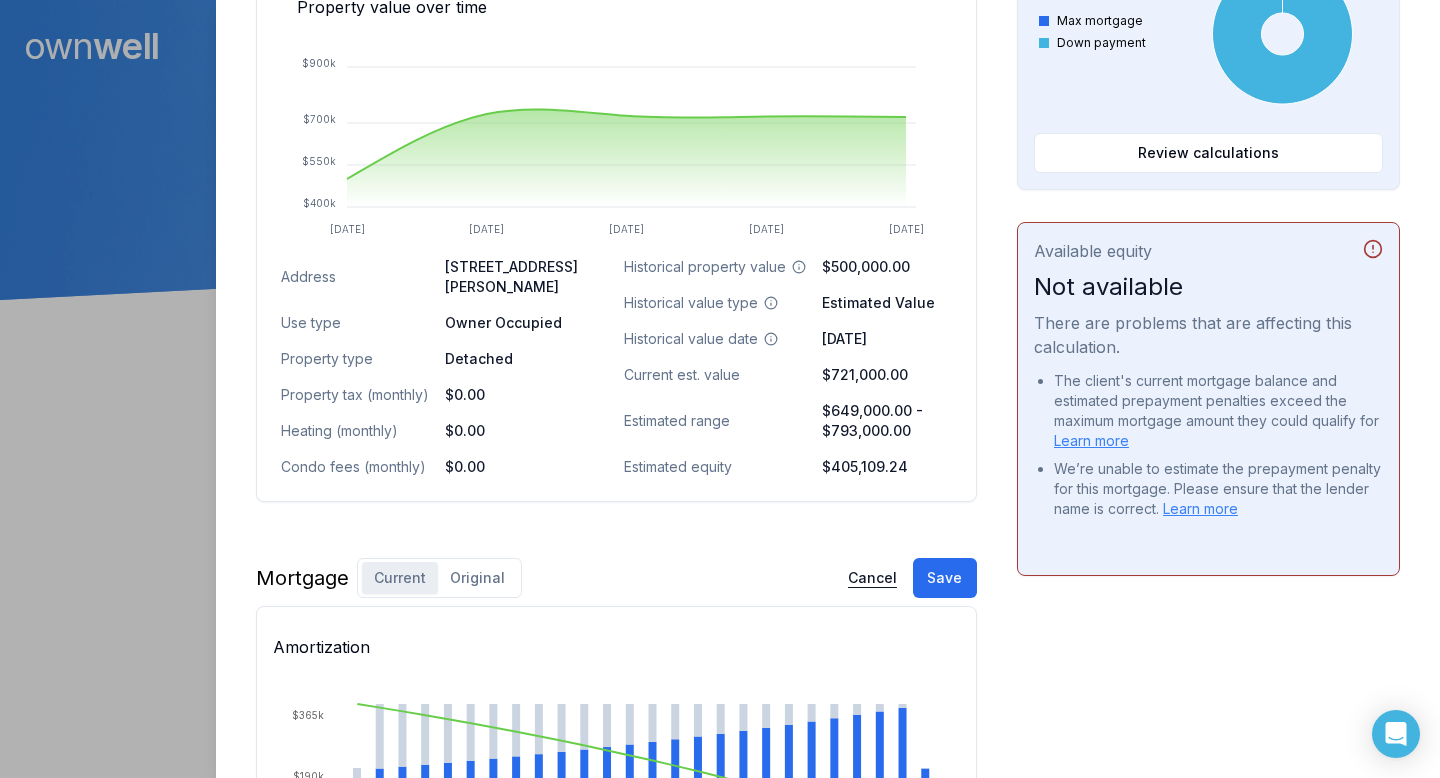 click on "Cancel" at bounding box center (872, 578) 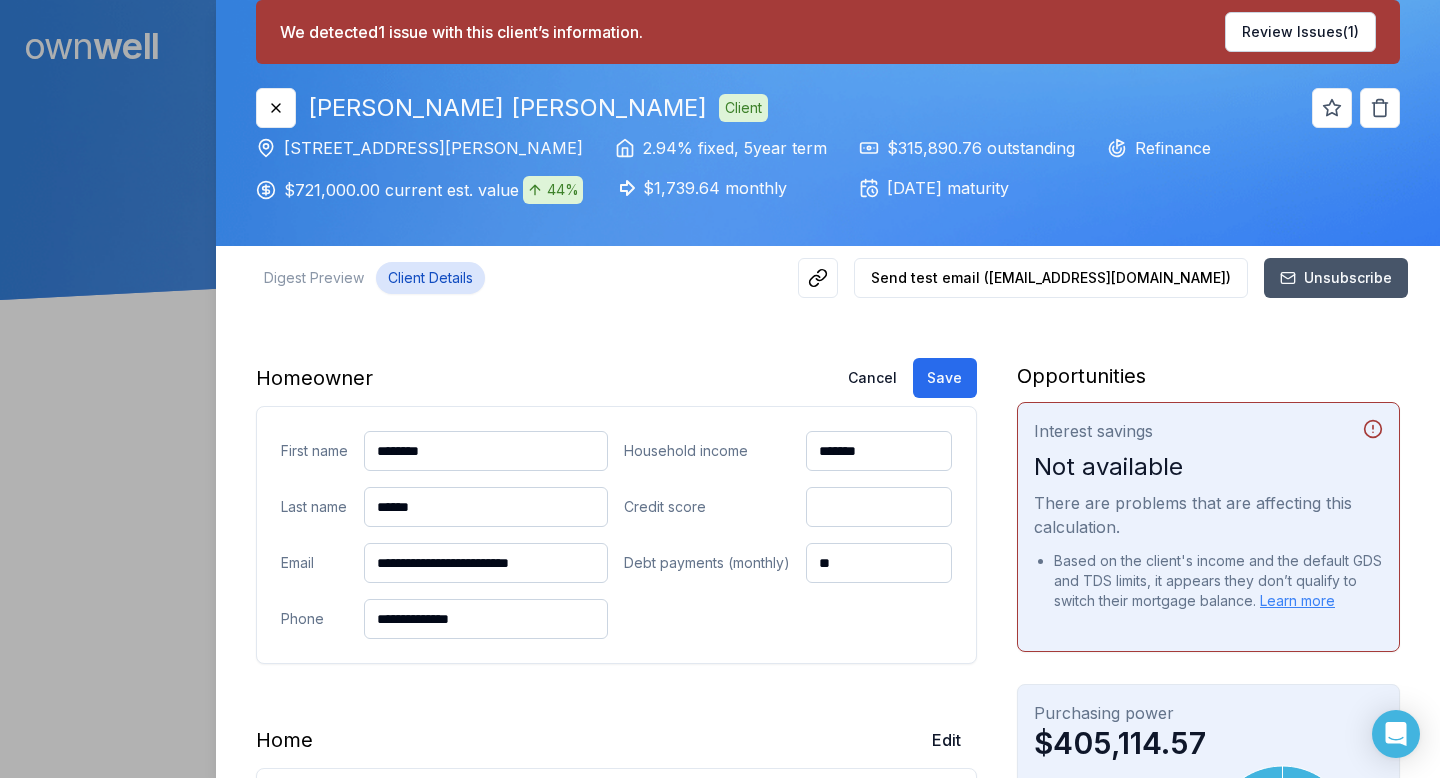 scroll, scrollTop: 0, scrollLeft: 0, axis: both 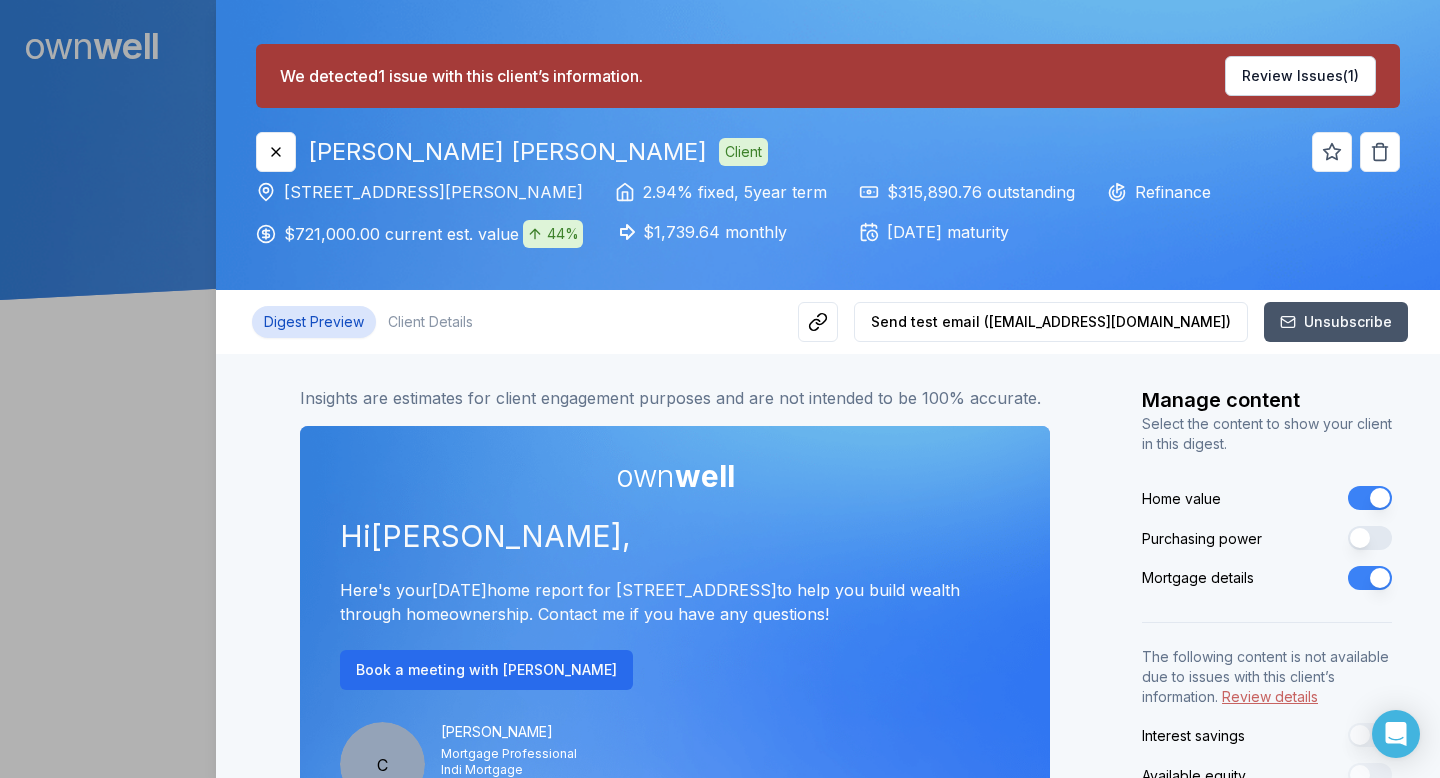 click on "Digest Preview" at bounding box center [314, 322] 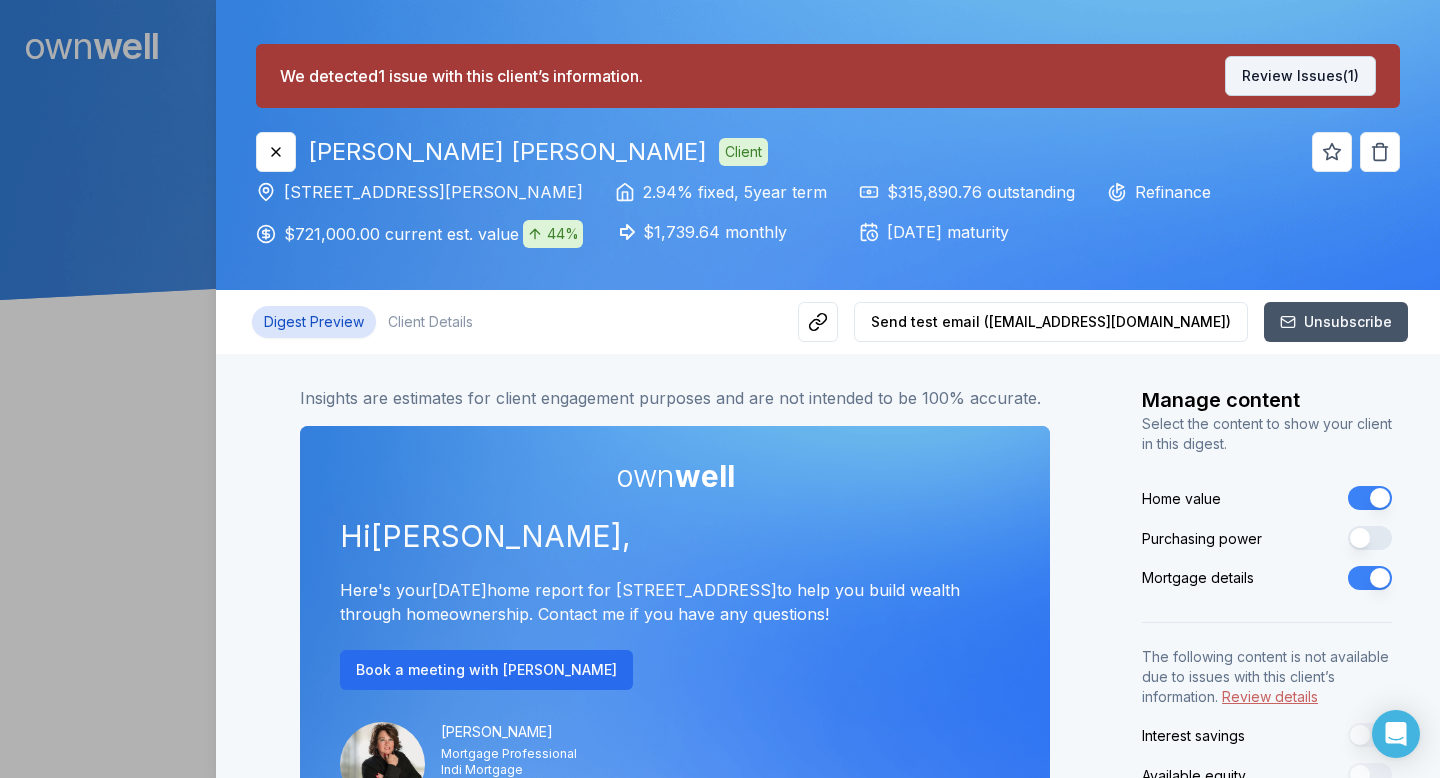 click on "Review Issues  (1)" at bounding box center [1300, 76] 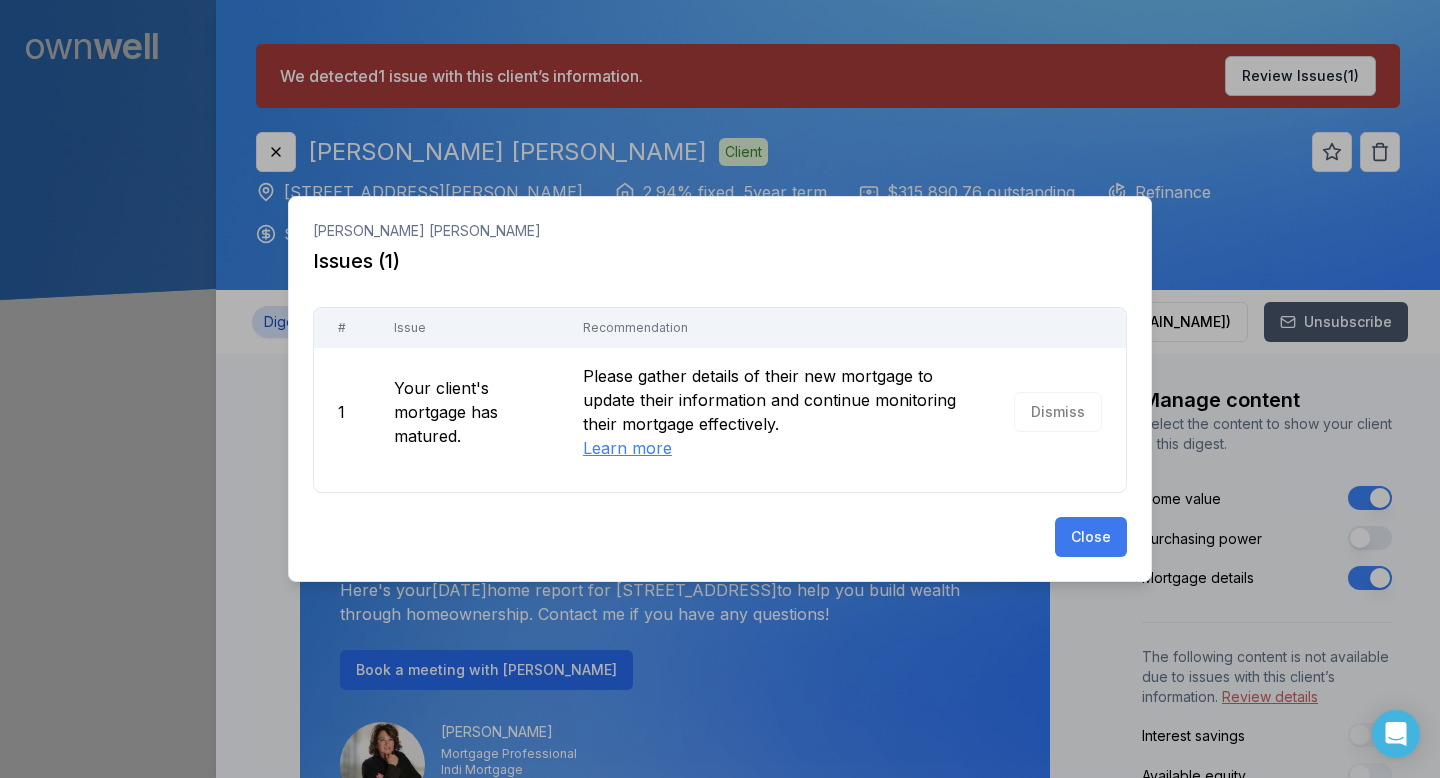 click on "Close" at bounding box center [1091, 537] 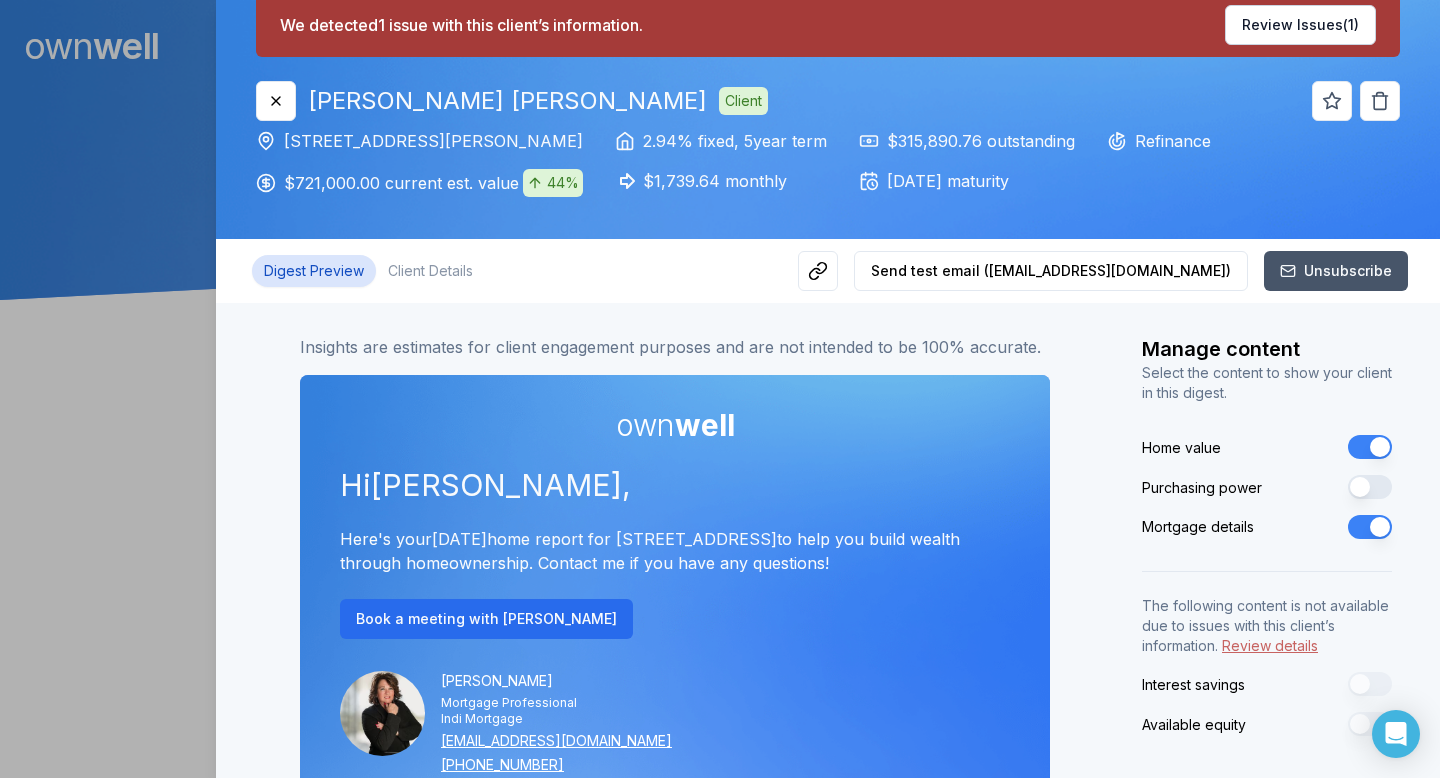 scroll, scrollTop: 52, scrollLeft: 0, axis: vertical 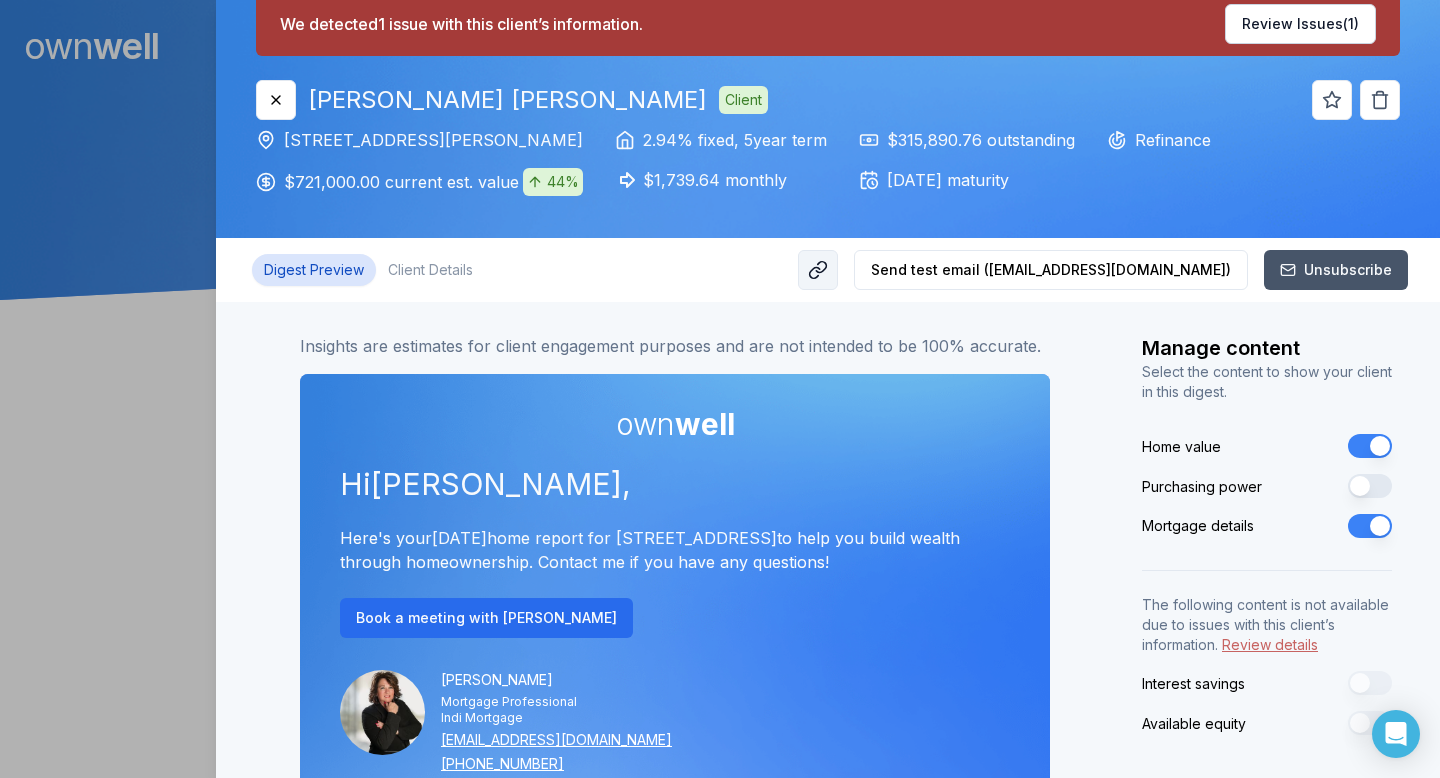 click 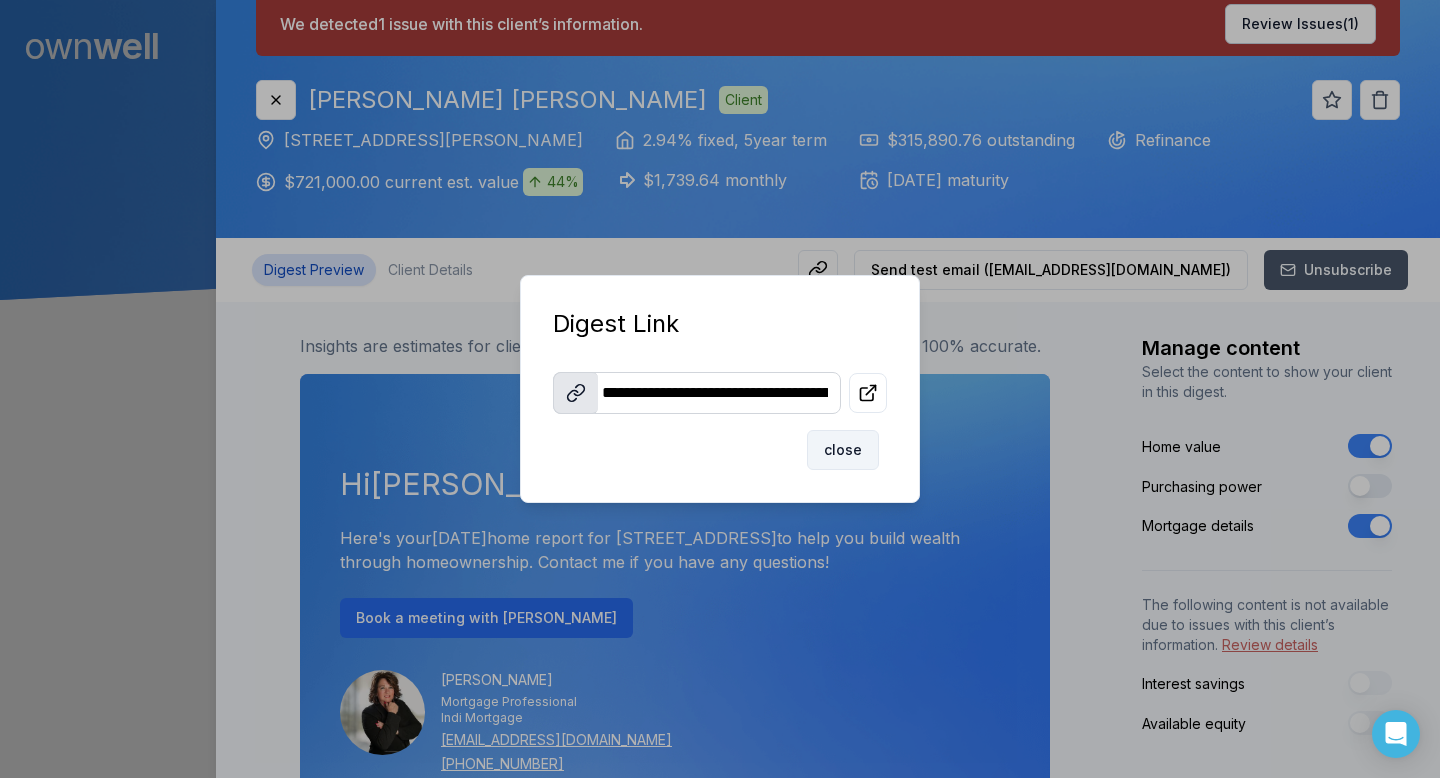 click on "close" at bounding box center [843, 450] 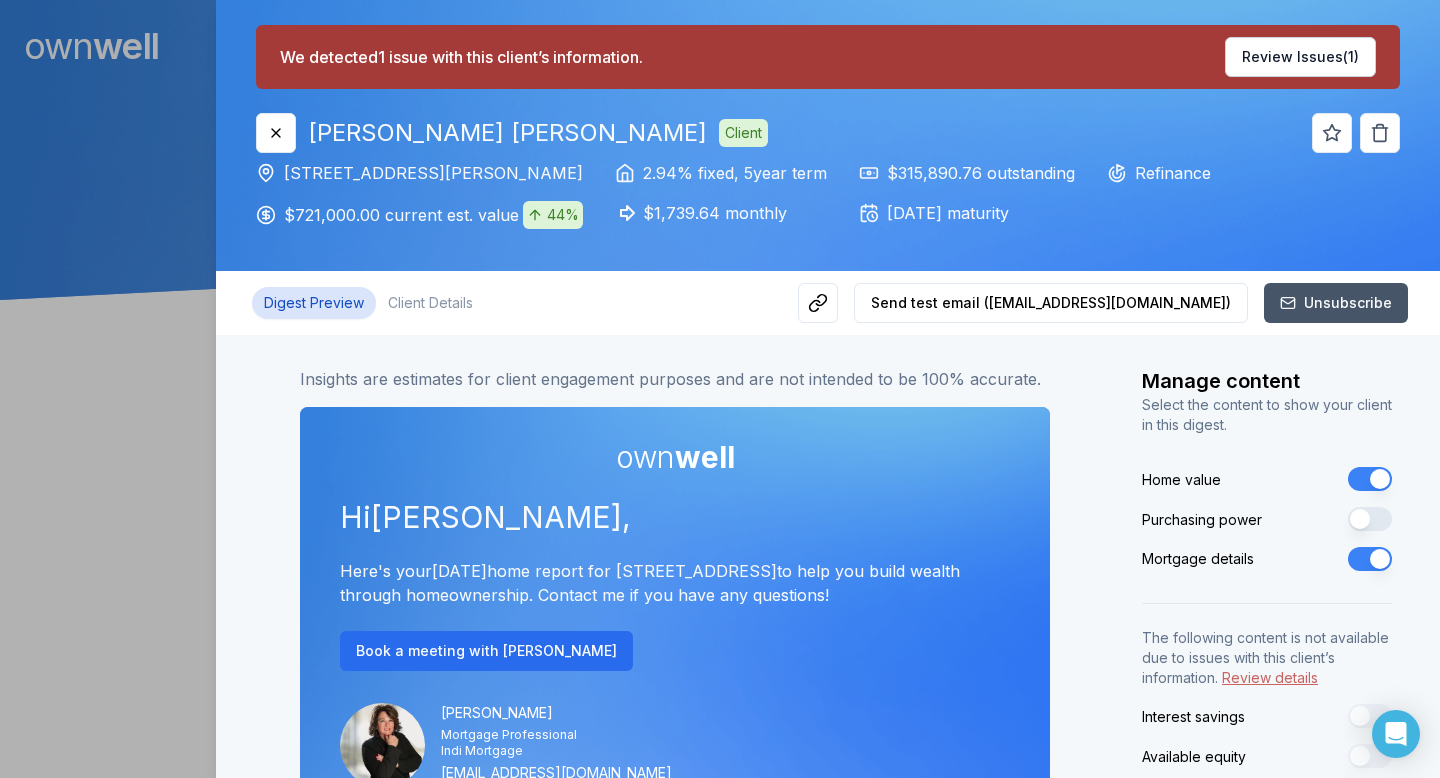 scroll, scrollTop: 4, scrollLeft: 0, axis: vertical 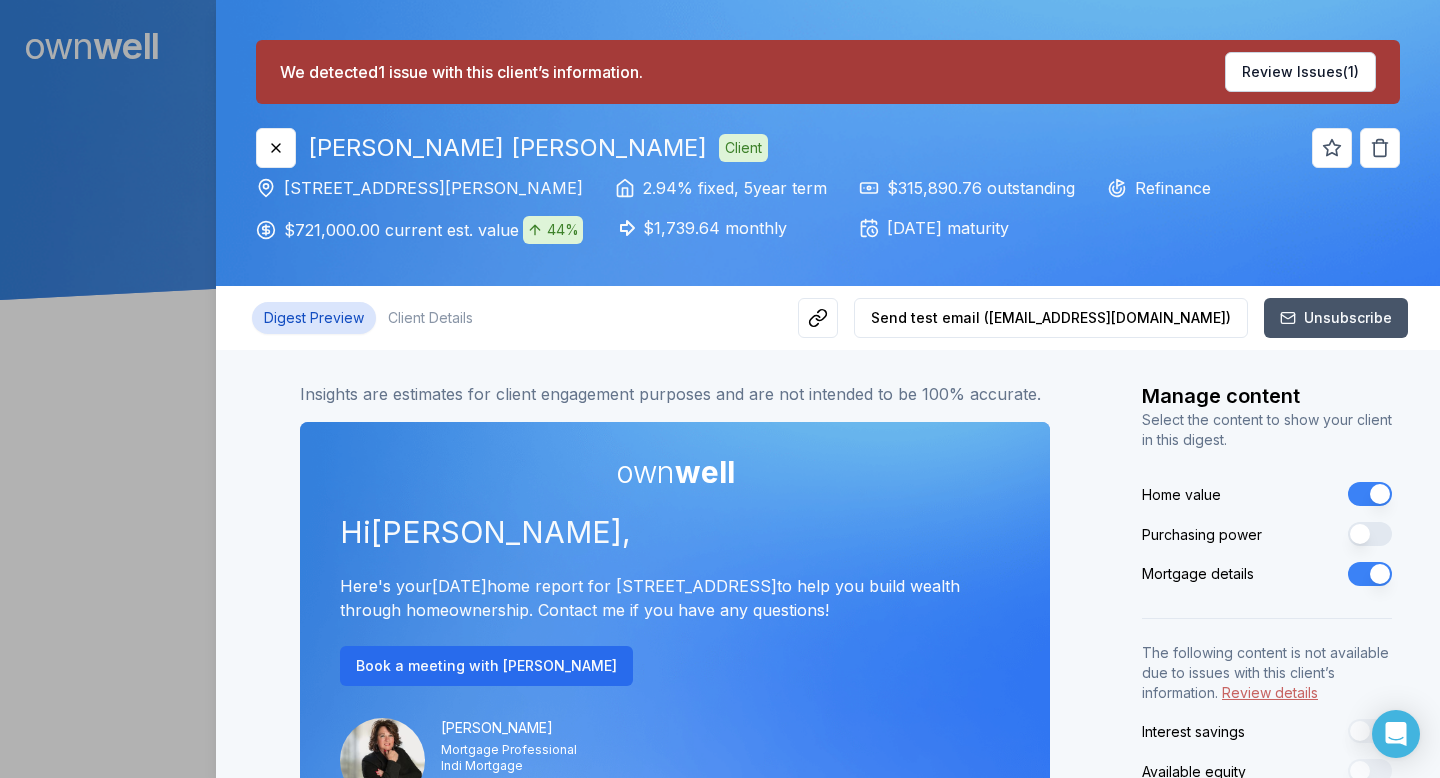 click on "[DATE]   maturity" at bounding box center [971, 228] 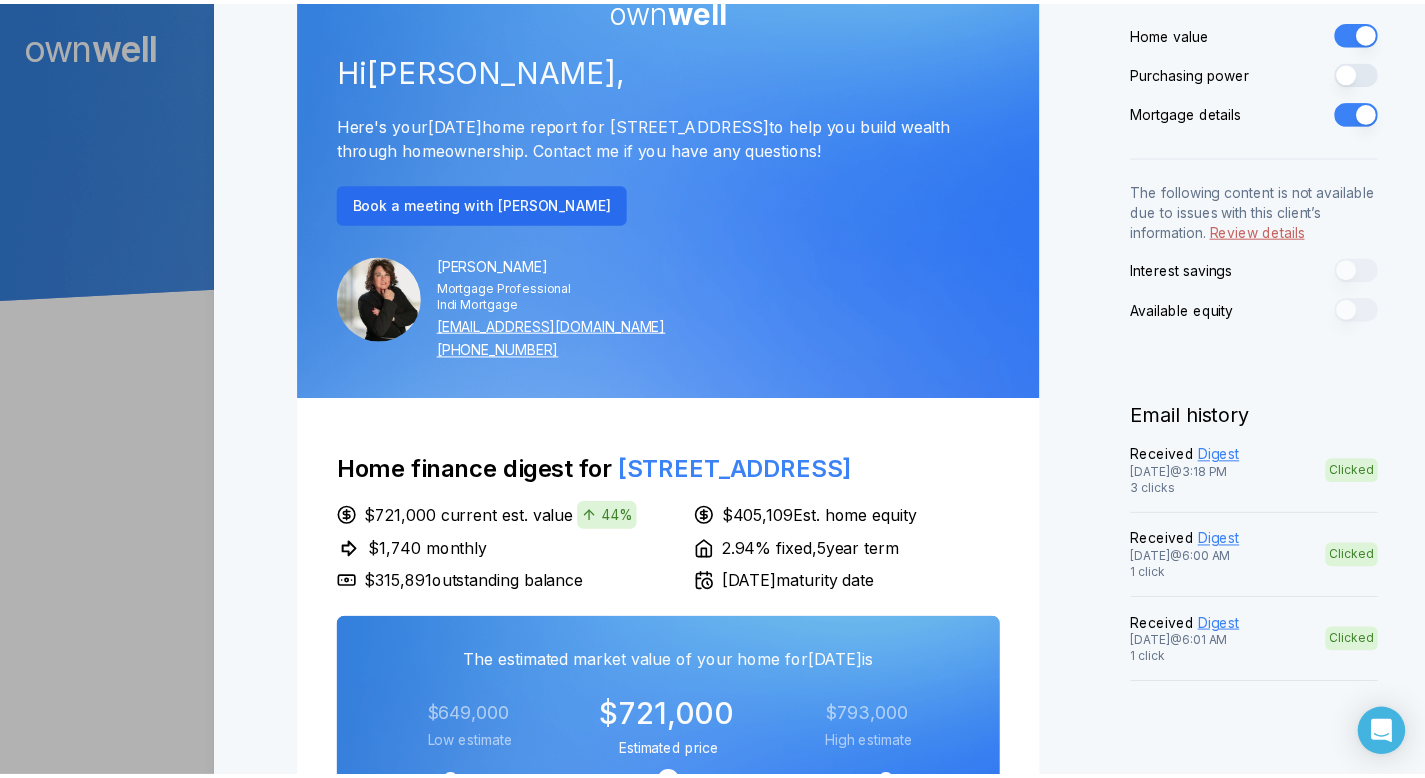 scroll, scrollTop: 0, scrollLeft: 0, axis: both 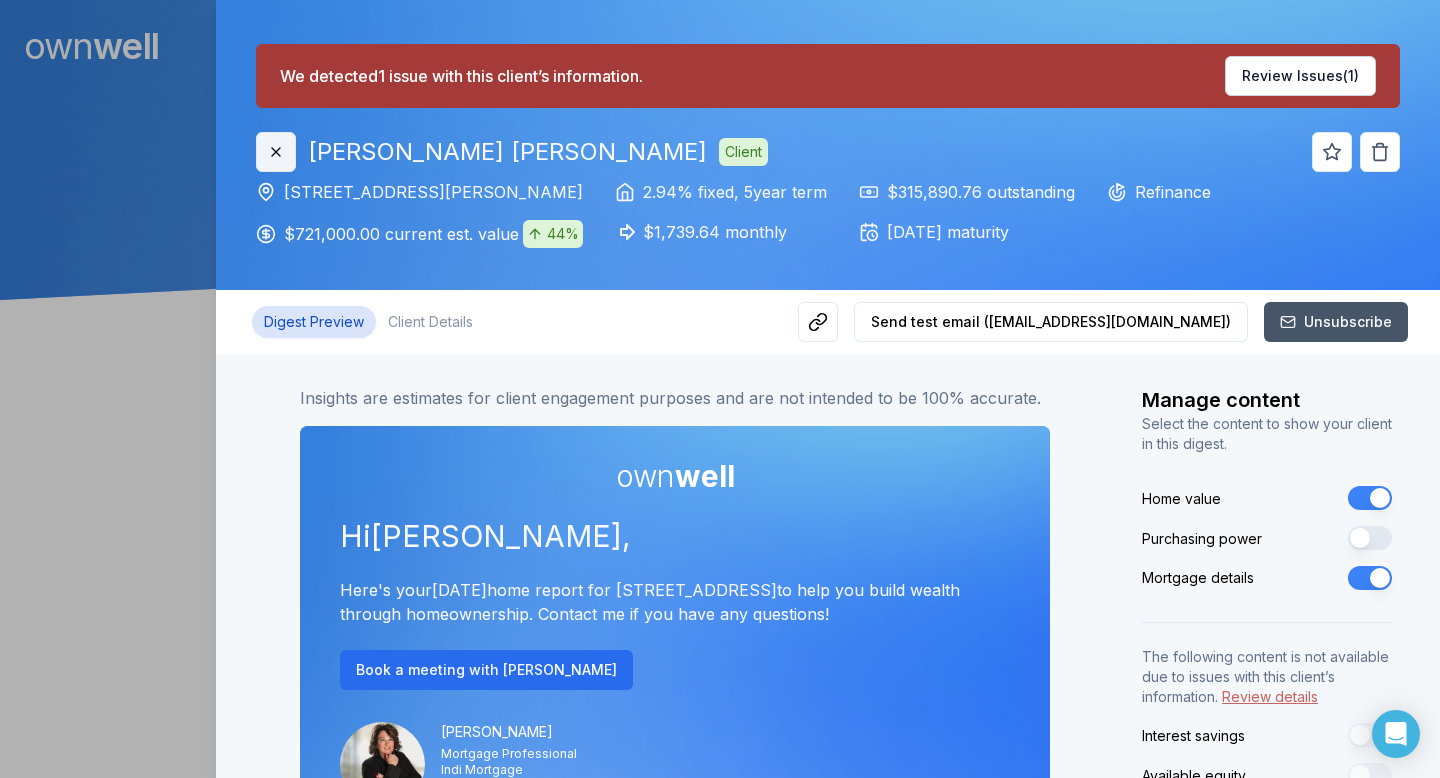 click 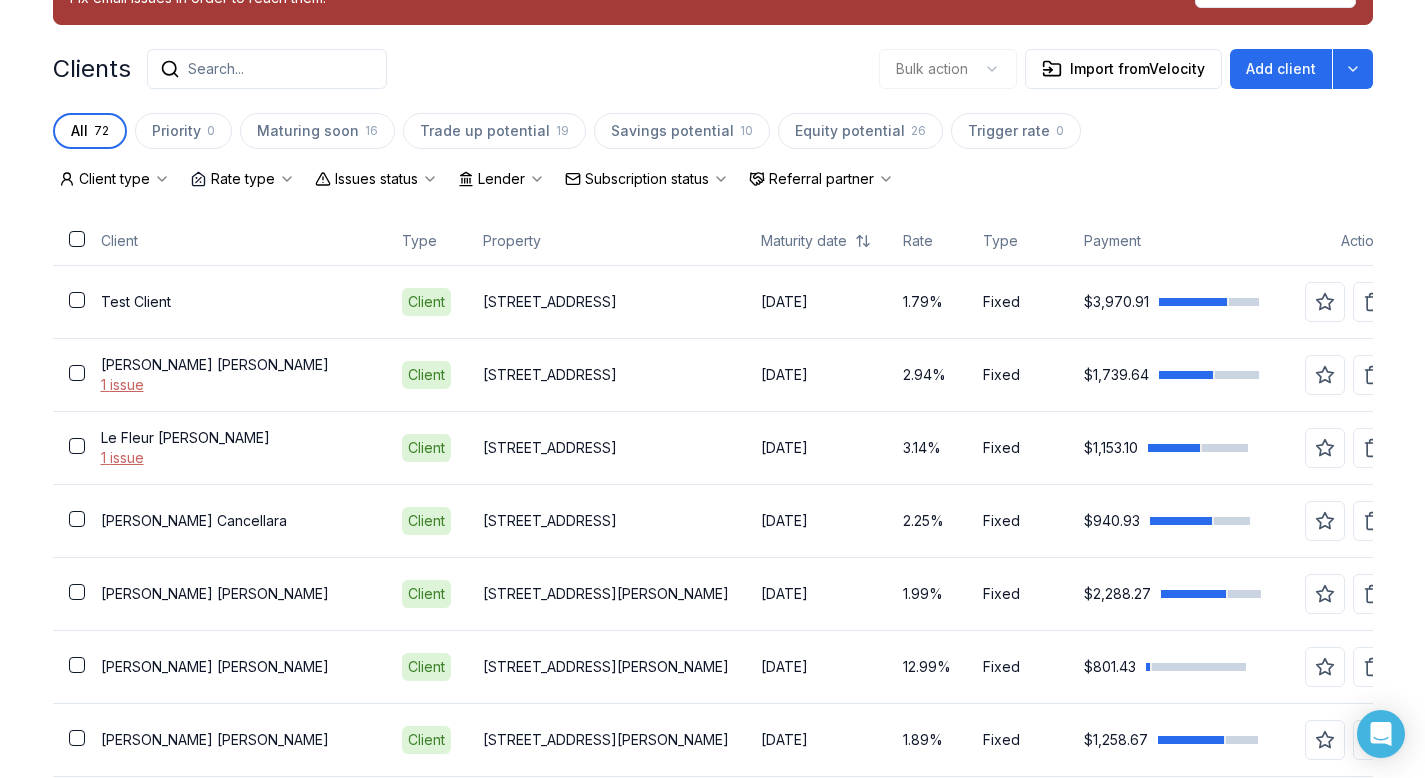 scroll, scrollTop: 557, scrollLeft: 0, axis: vertical 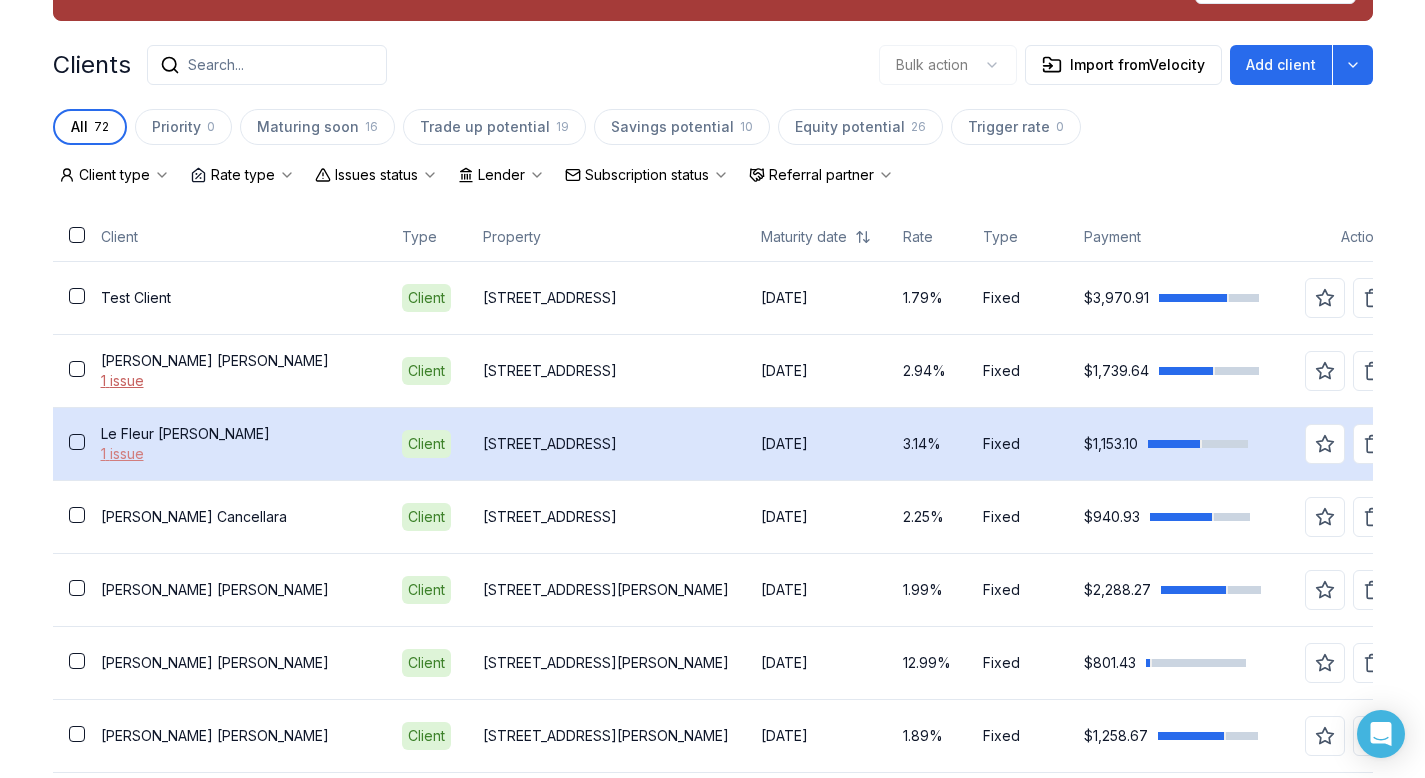 click on "1   issue" at bounding box center (235, 454) 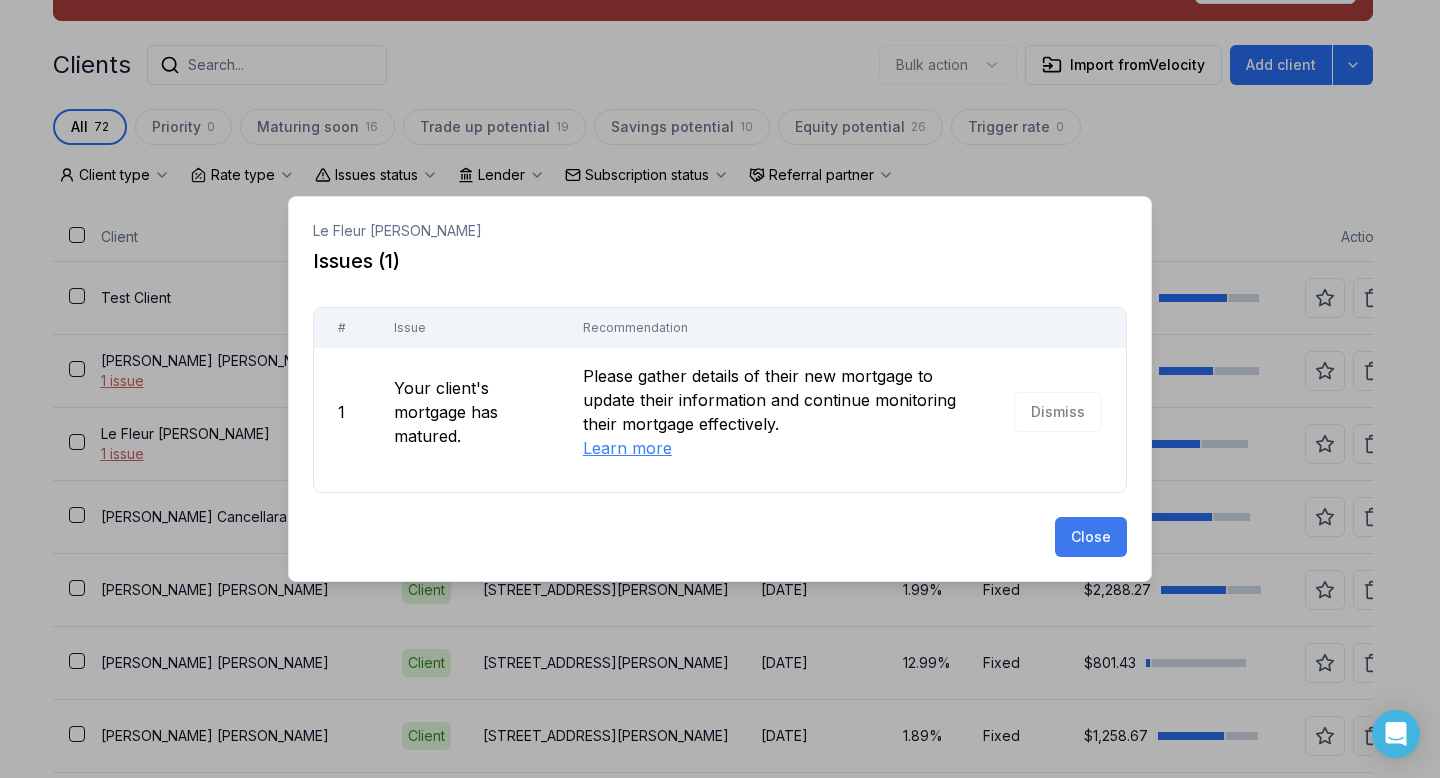 click on "Close" at bounding box center (1091, 537) 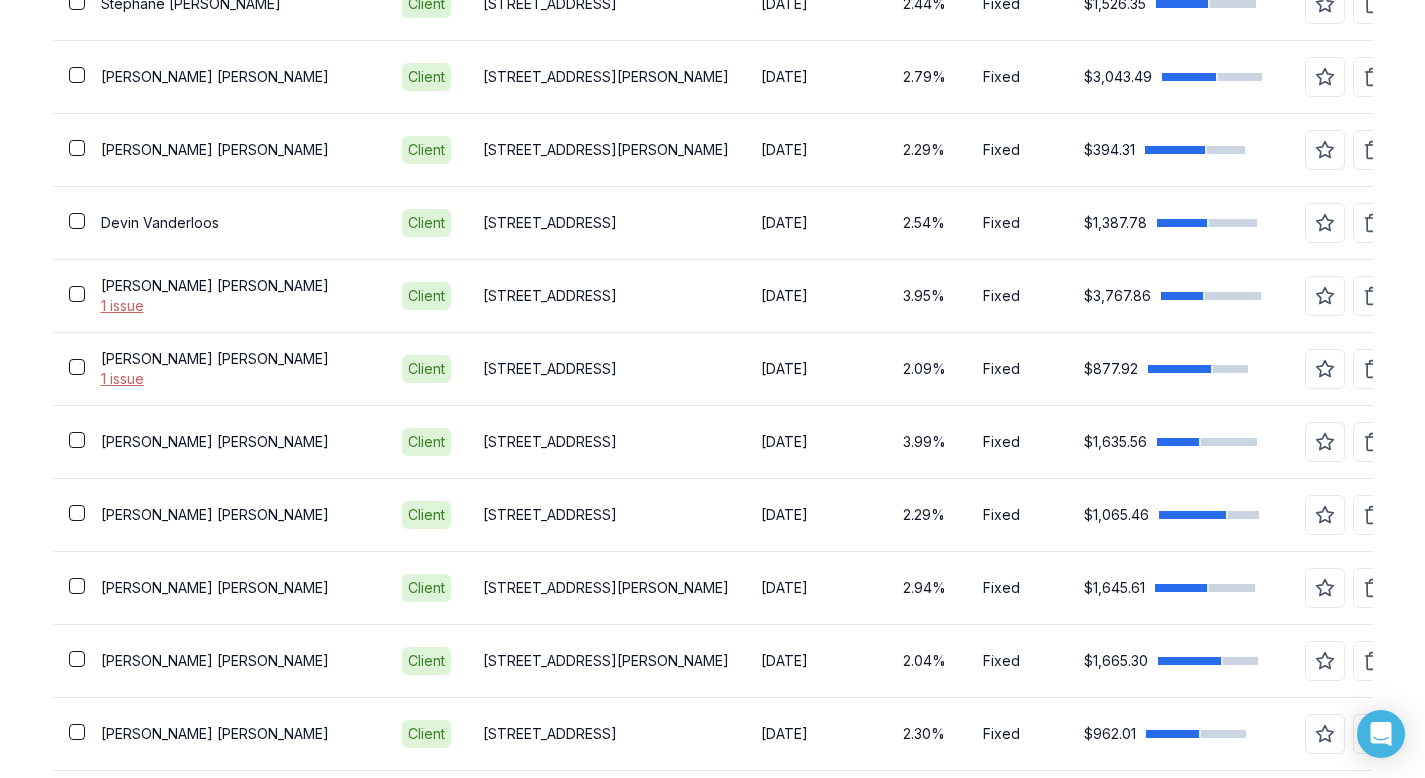 scroll, scrollTop: 2111, scrollLeft: 0, axis: vertical 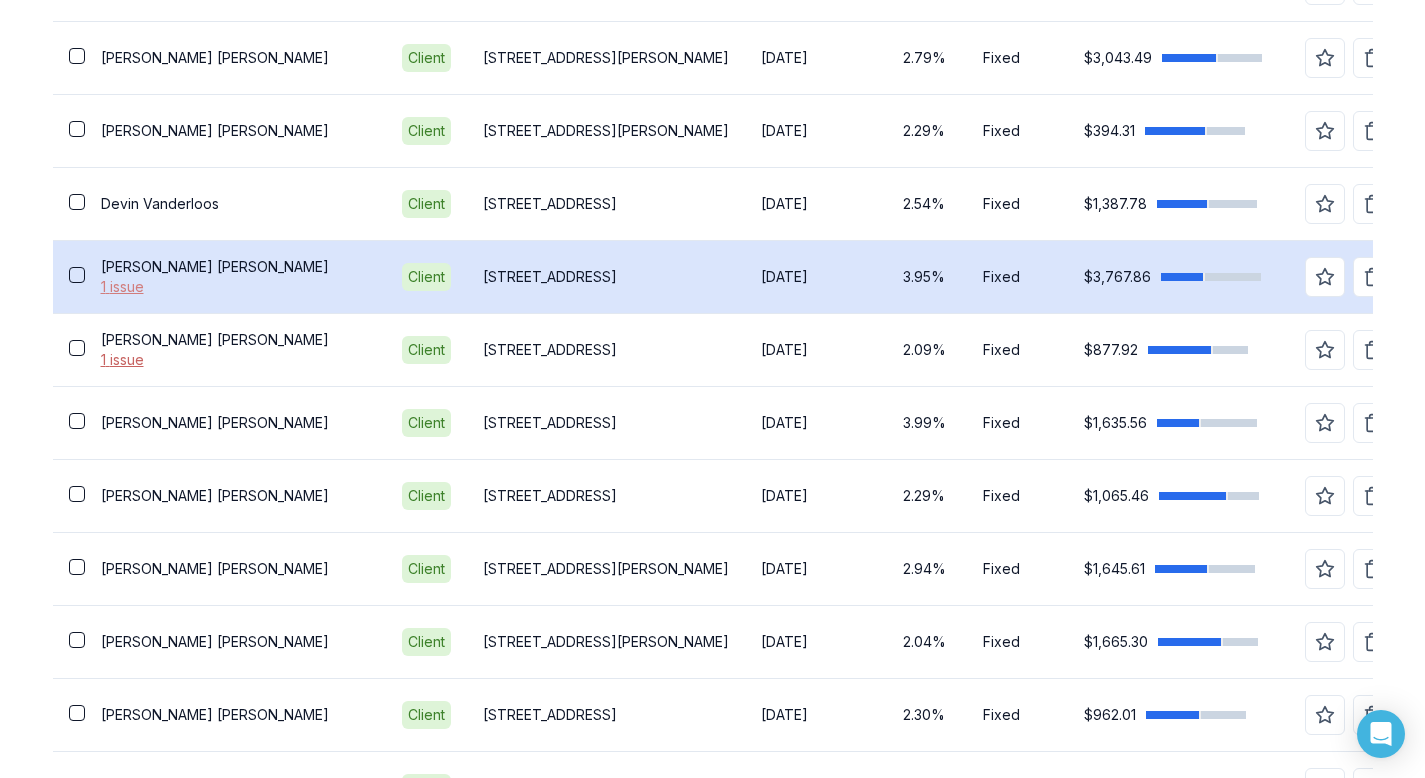 click on "1   issue" at bounding box center (235, 287) 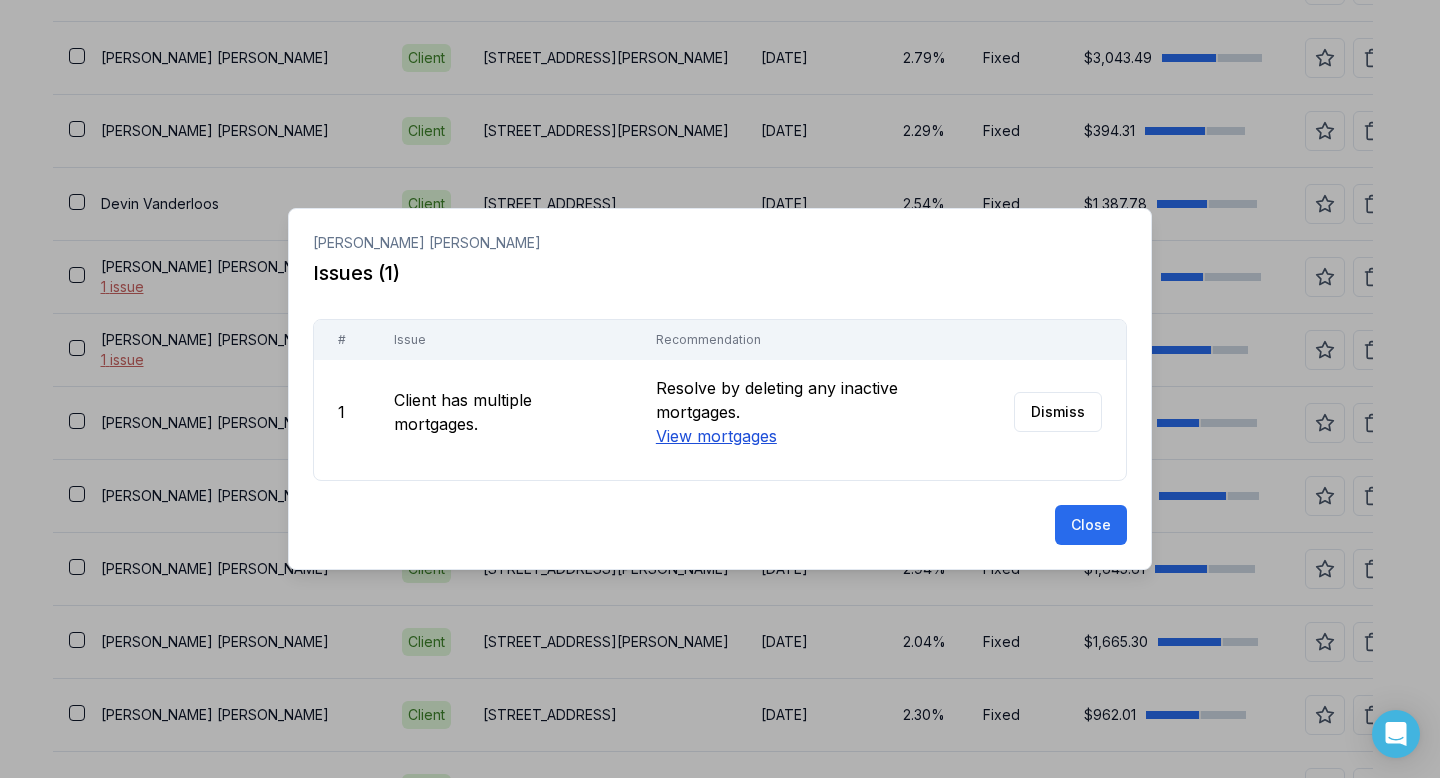click on "View mortgages" at bounding box center [716, 436] 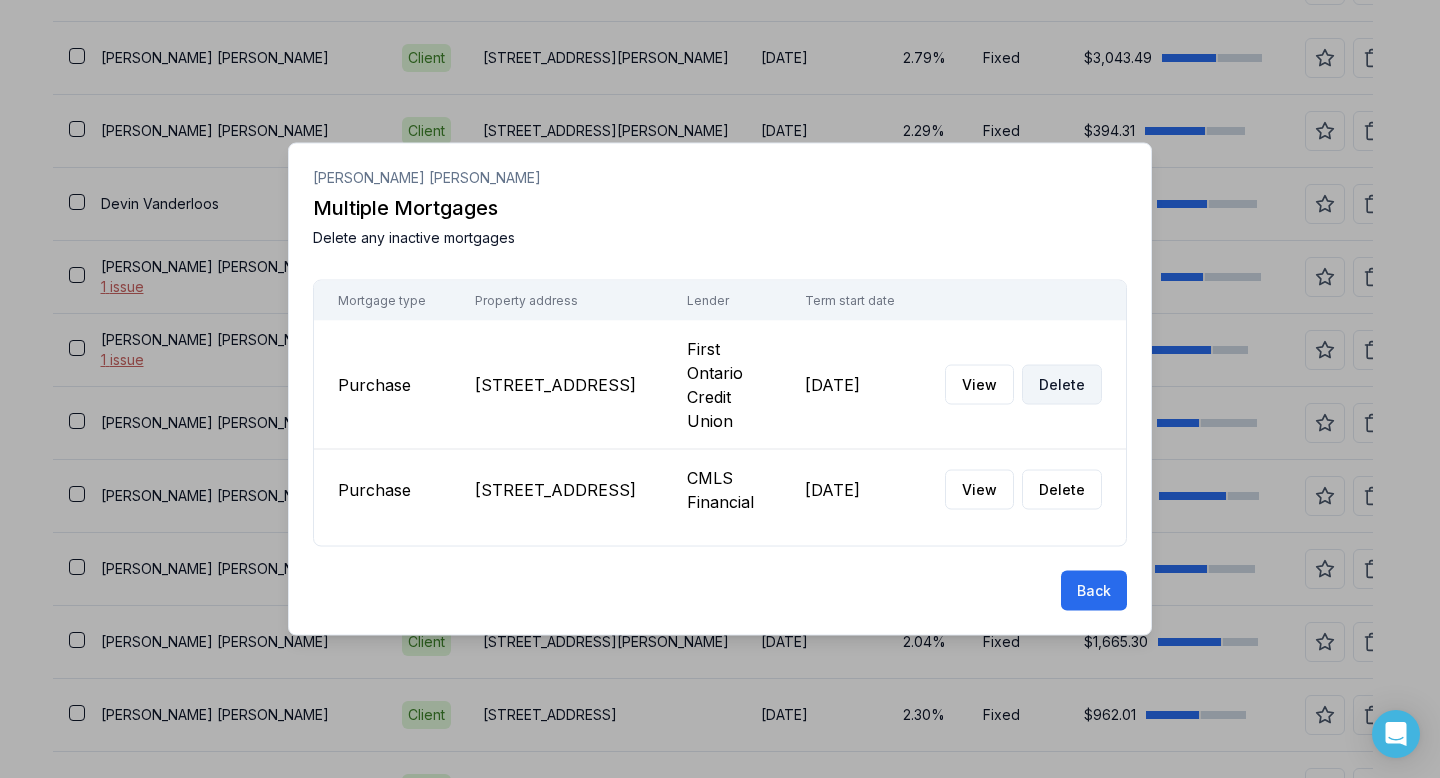 click on "Delete" at bounding box center [1062, 385] 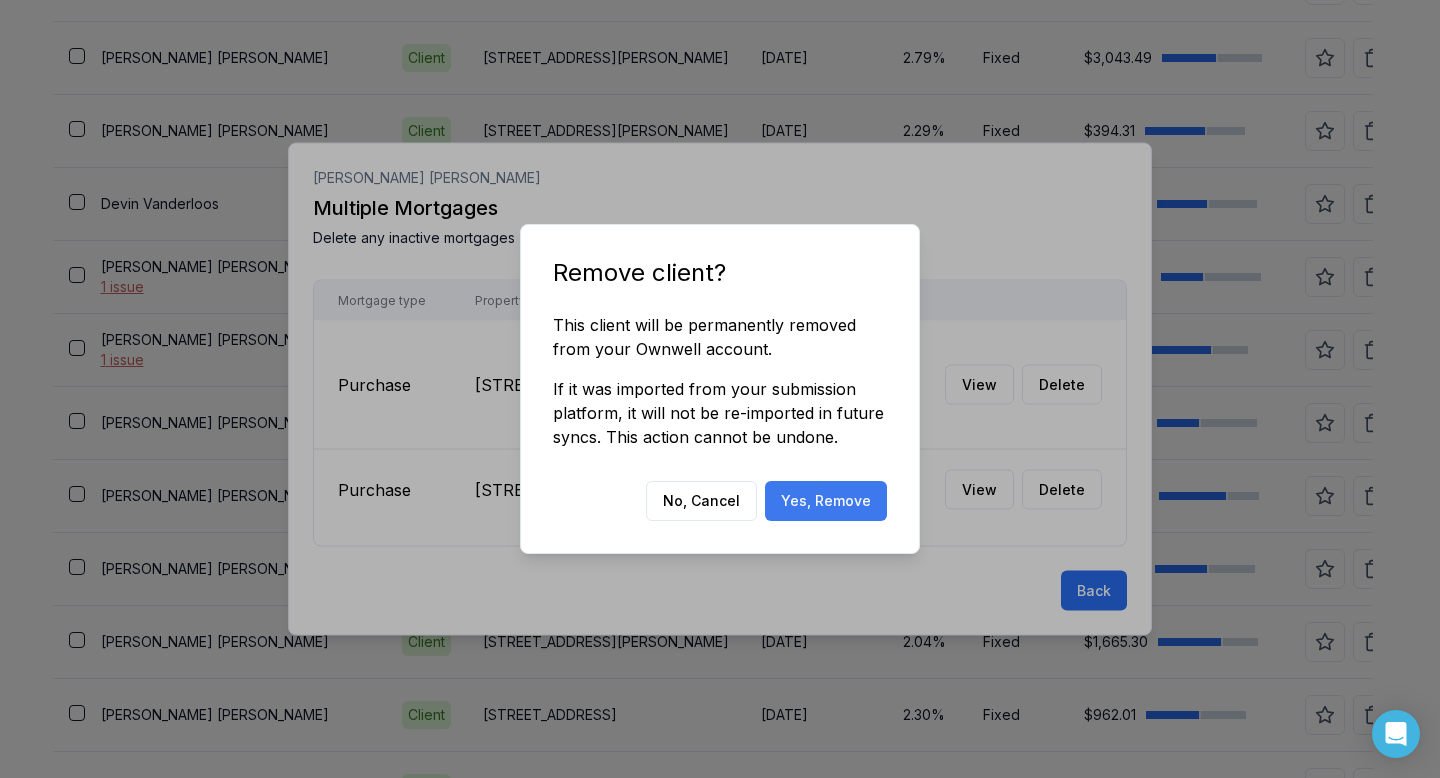 click on "Yes, Remove" at bounding box center [826, 501] 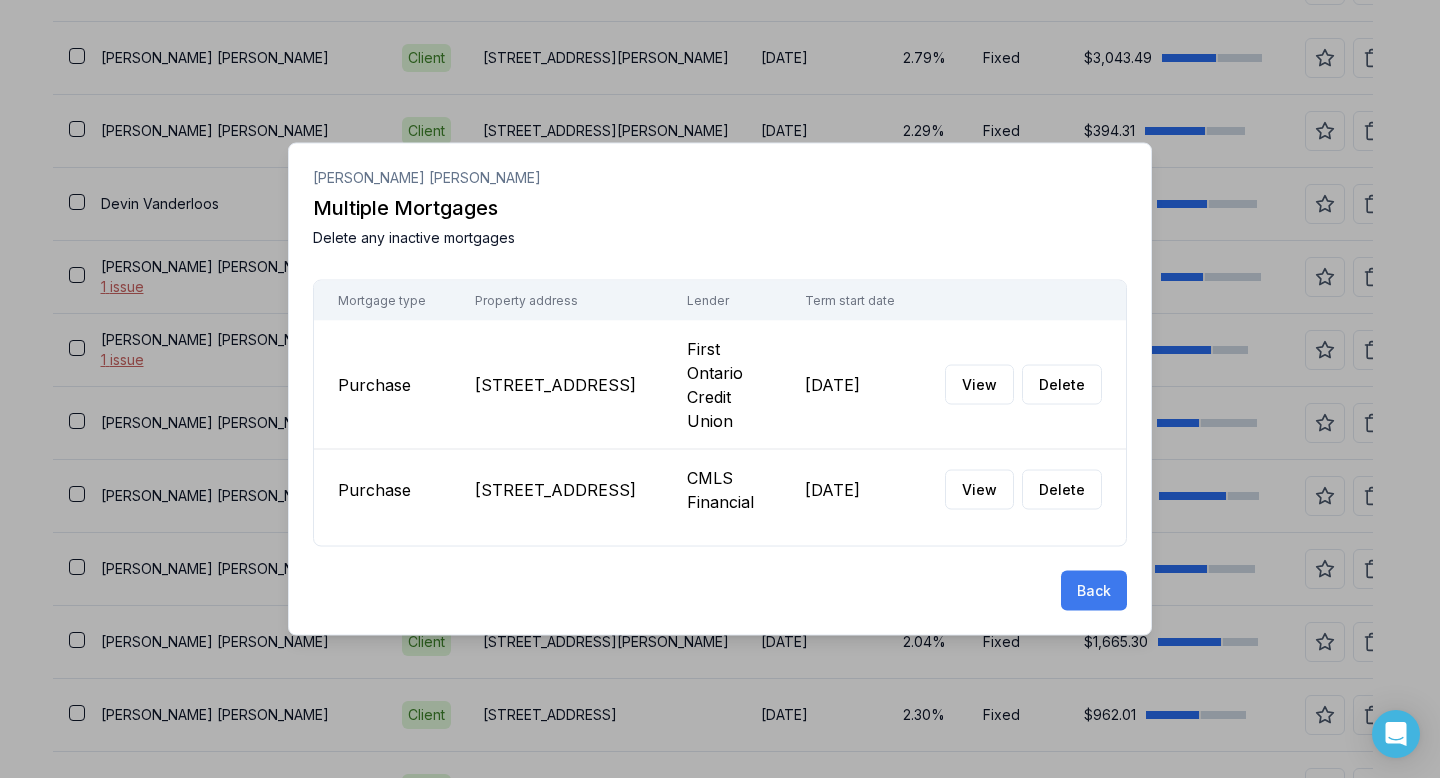 click on "$1,645.61" at bounding box center (1178, 568) 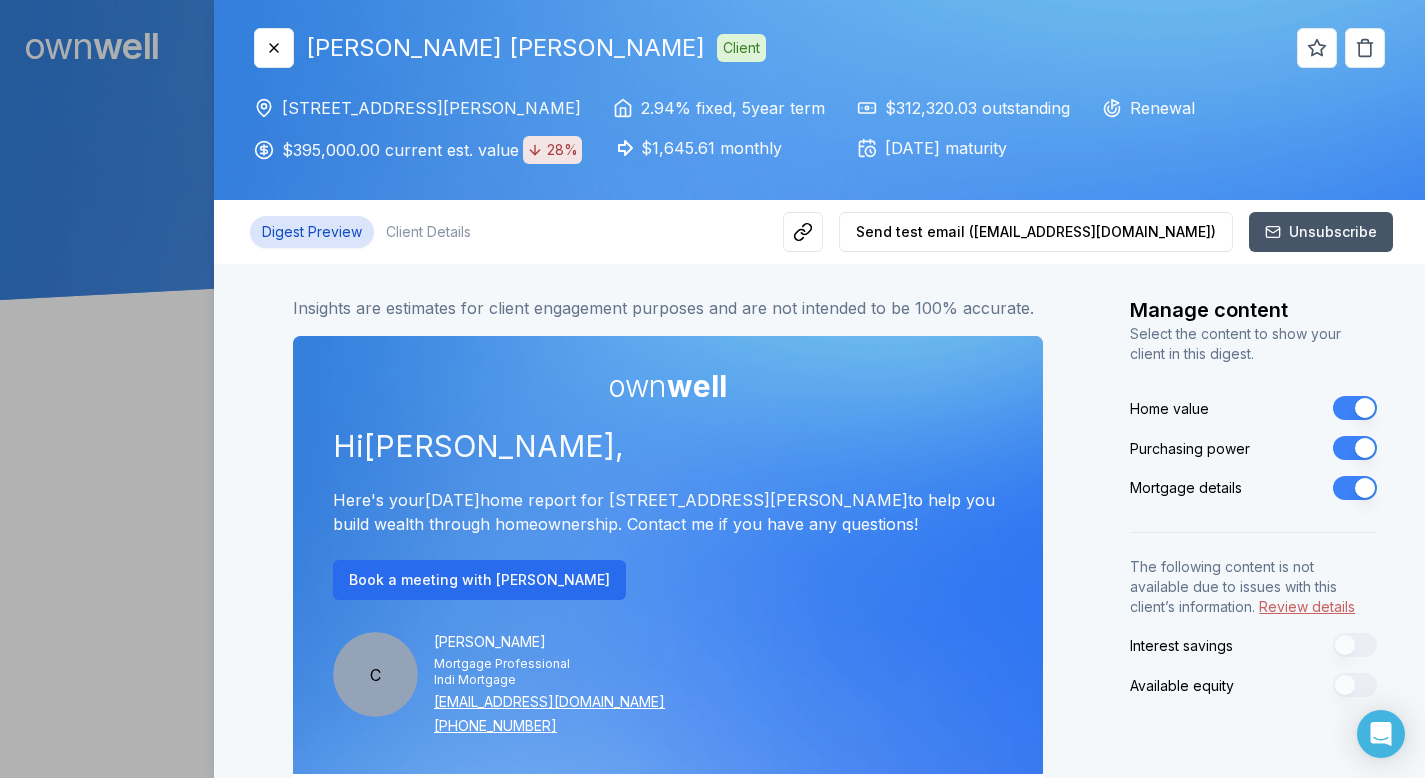 scroll, scrollTop: 0, scrollLeft: 0, axis: both 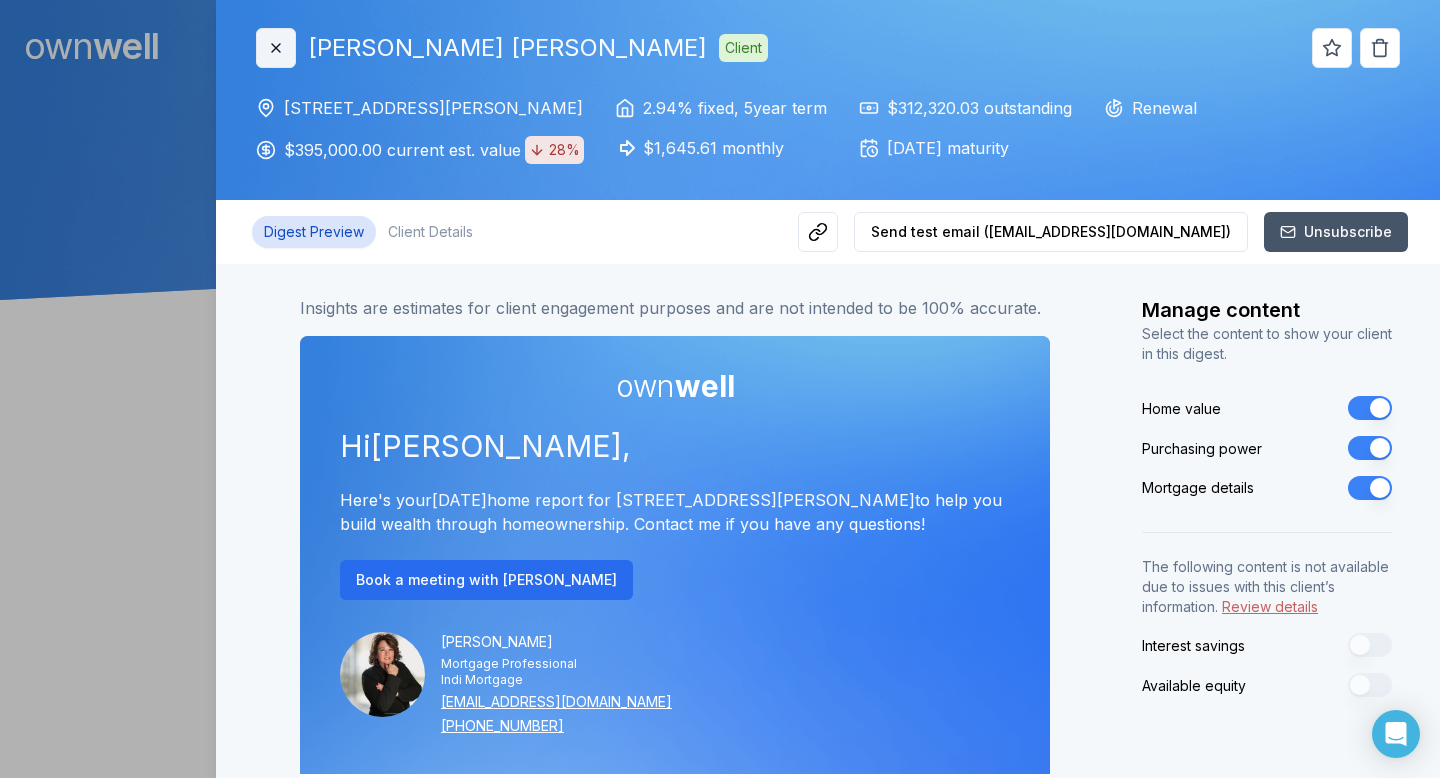 click 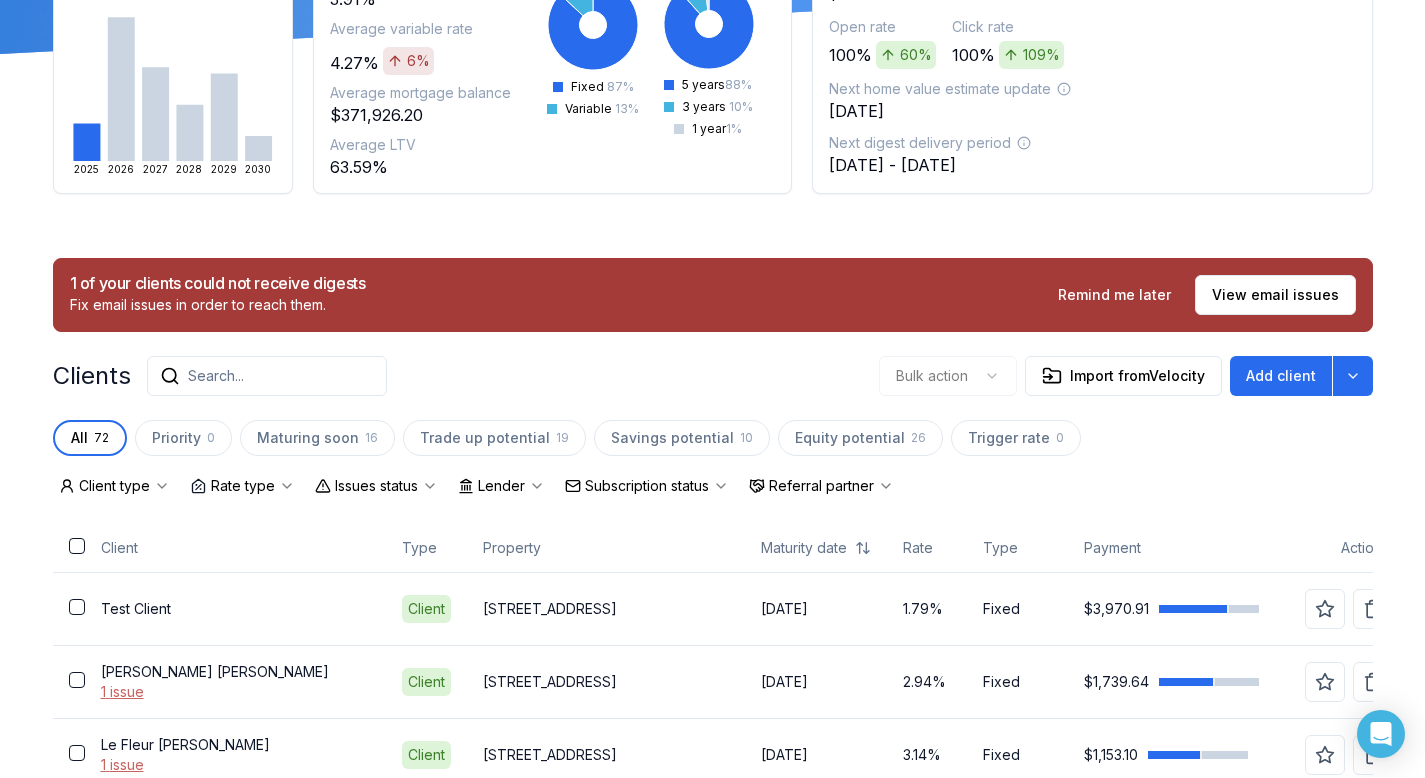 scroll, scrollTop: 250, scrollLeft: 0, axis: vertical 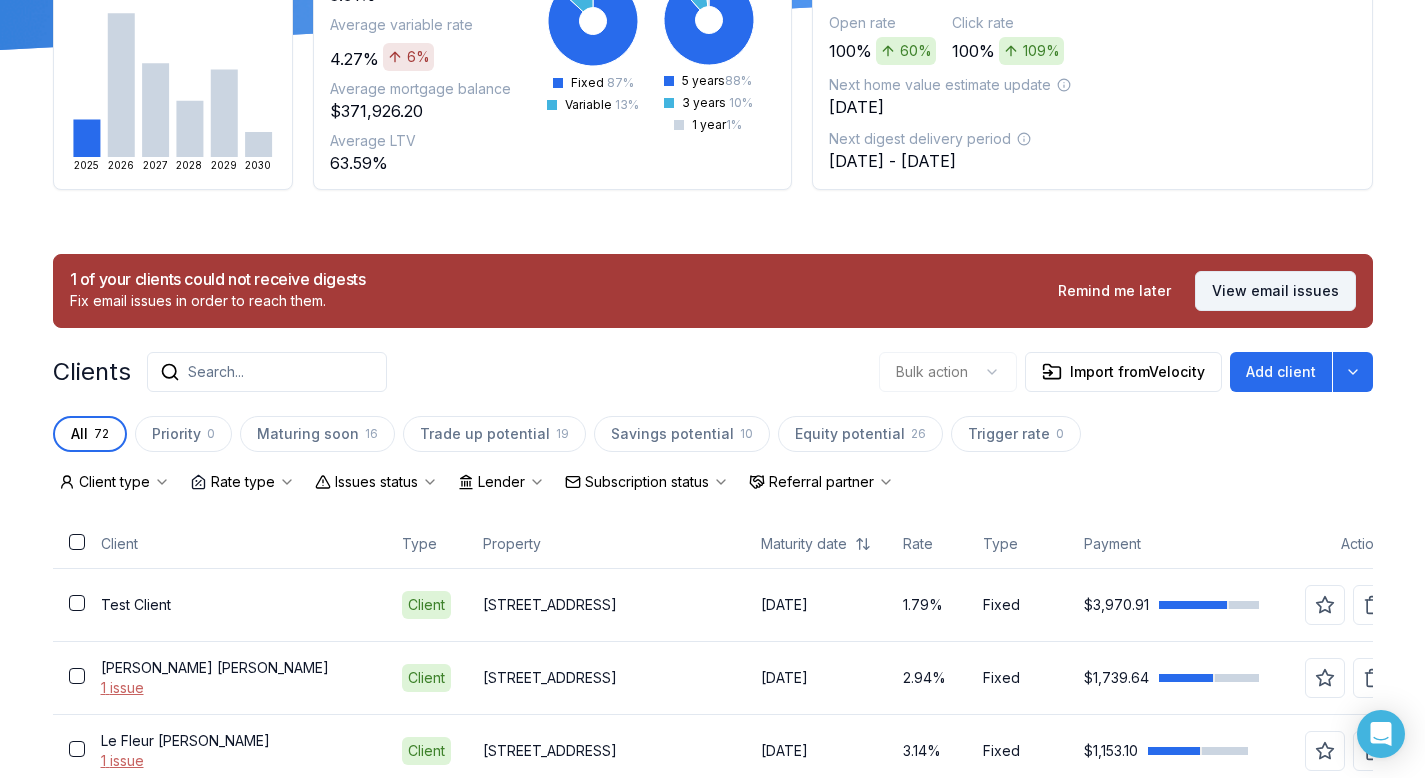 click on "View email issues" at bounding box center (1275, 291) 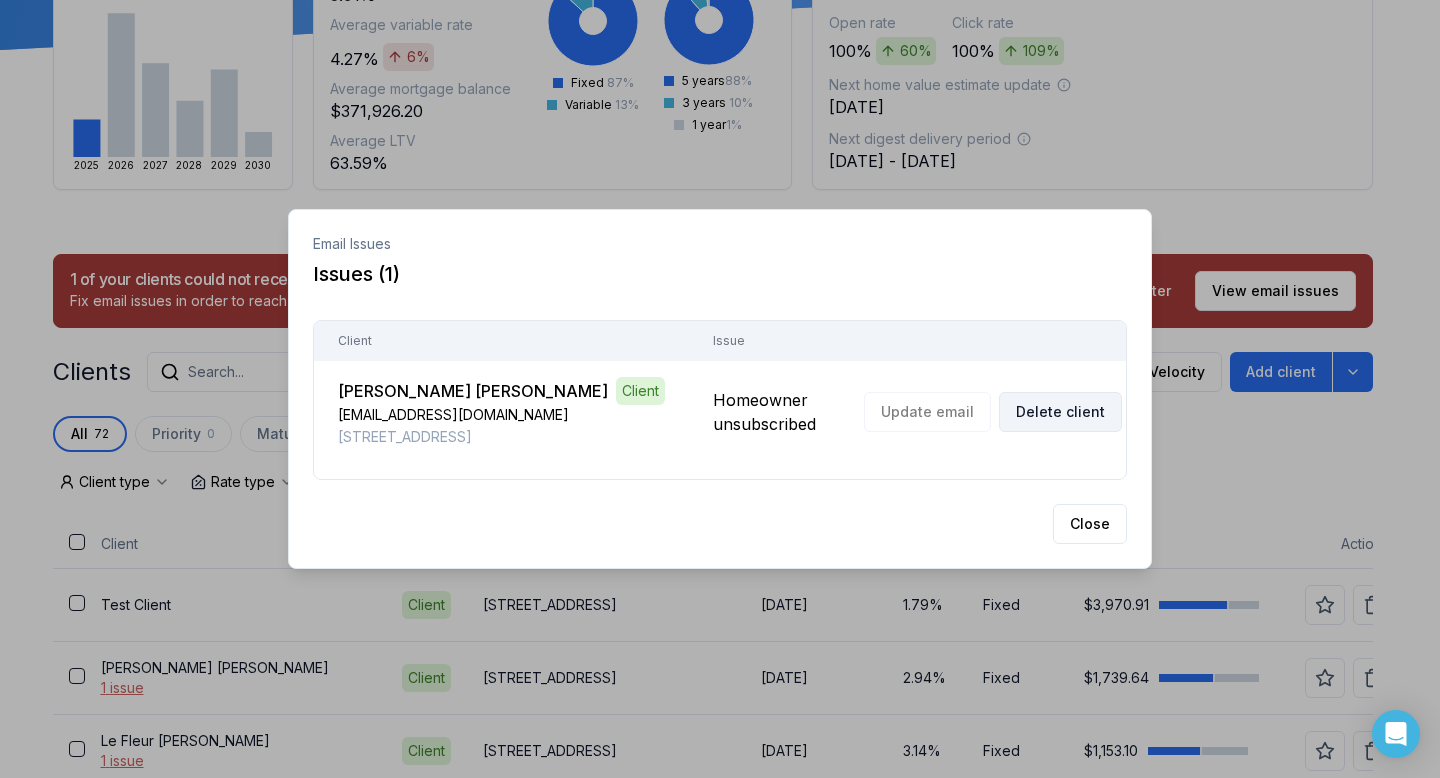 click on "Delete client" at bounding box center [1060, 412] 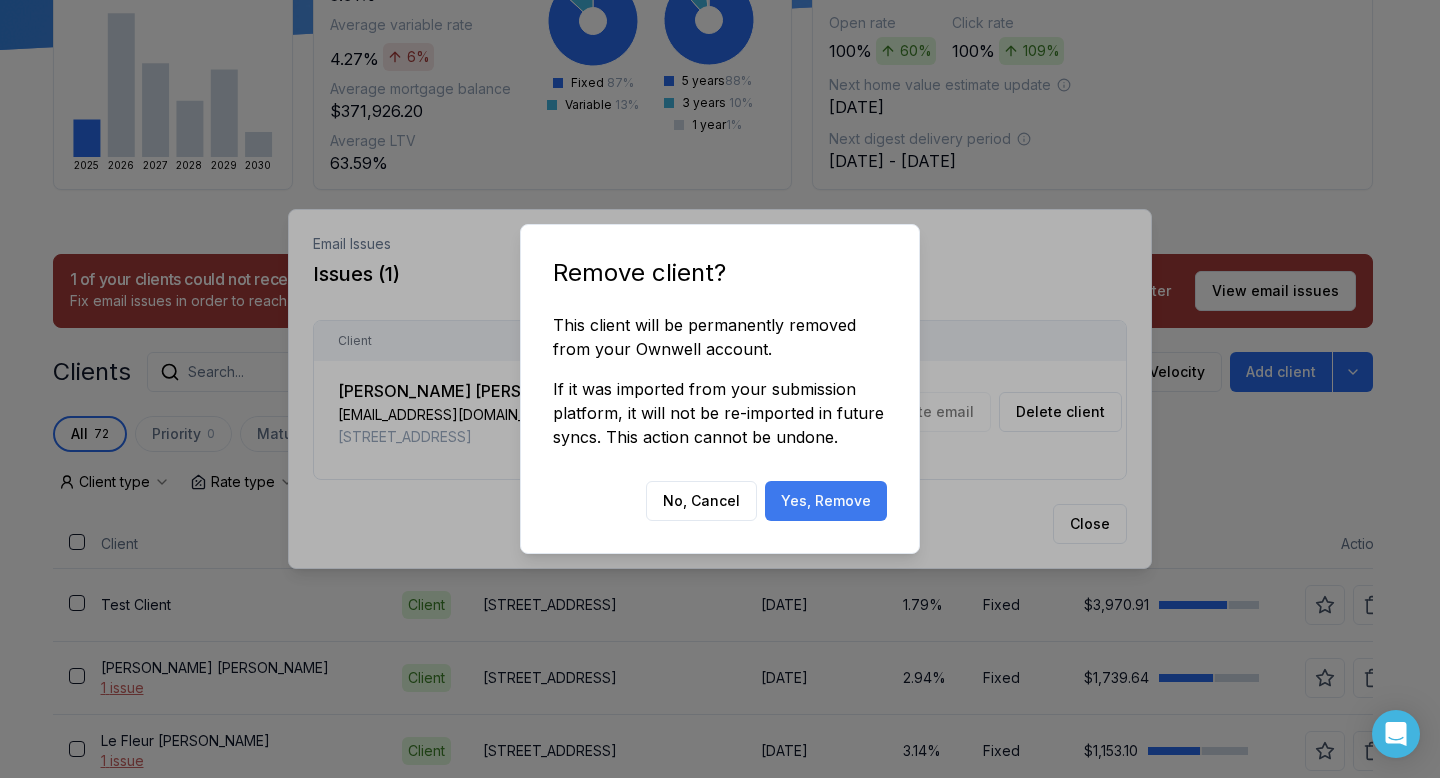click on "Yes, Remove" at bounding box center [826, 501] 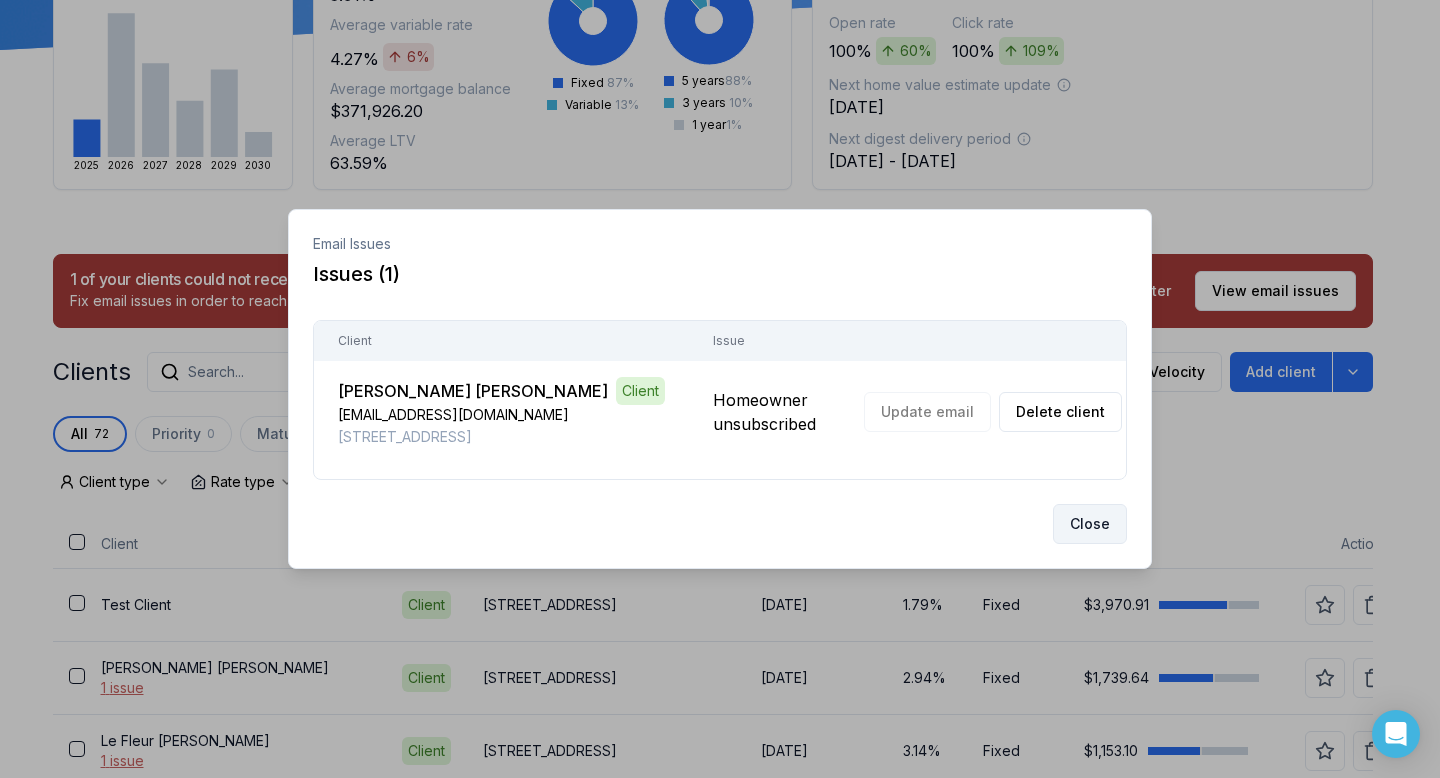 click on "Close" at bounding box center [1090, 524] 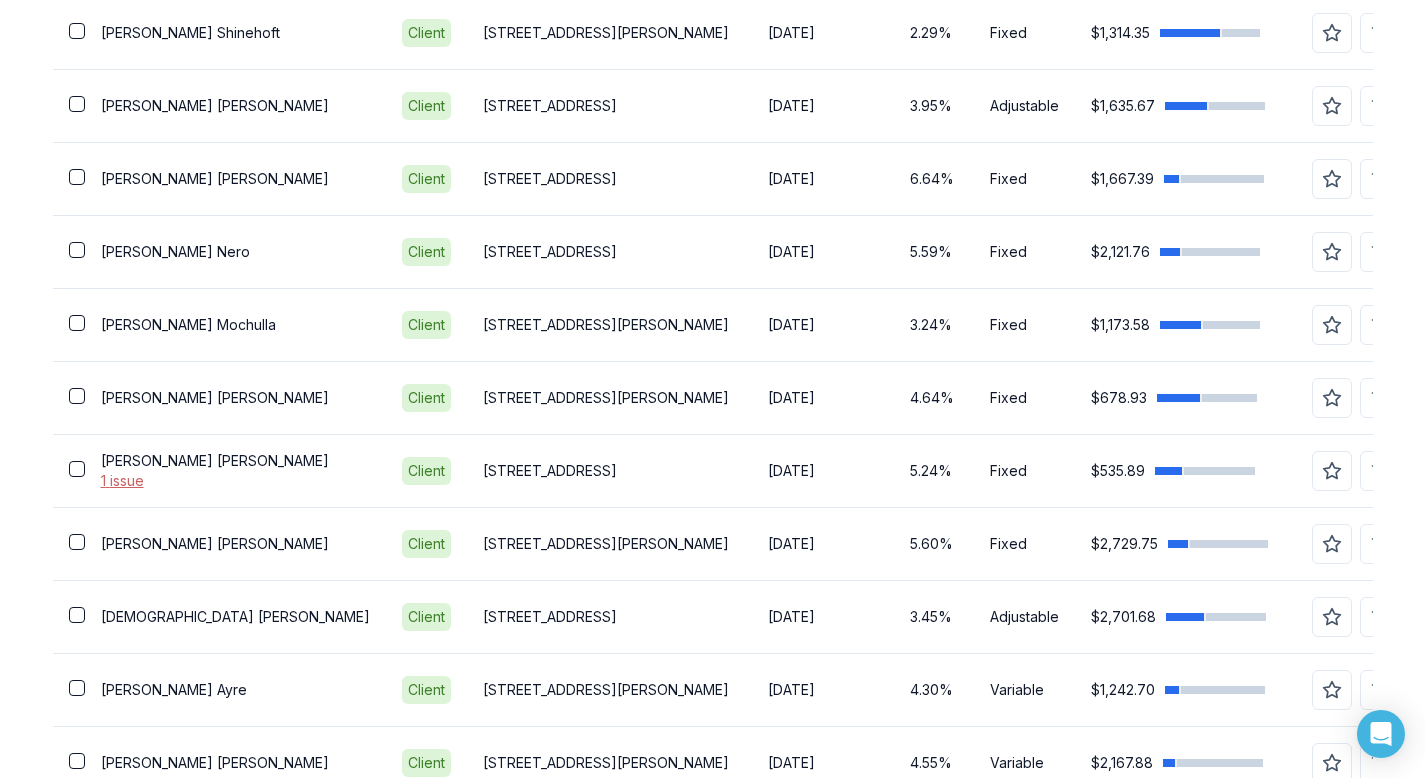 scroll, scrollTop: 2928, scrollLeft: 0, axis: vertical 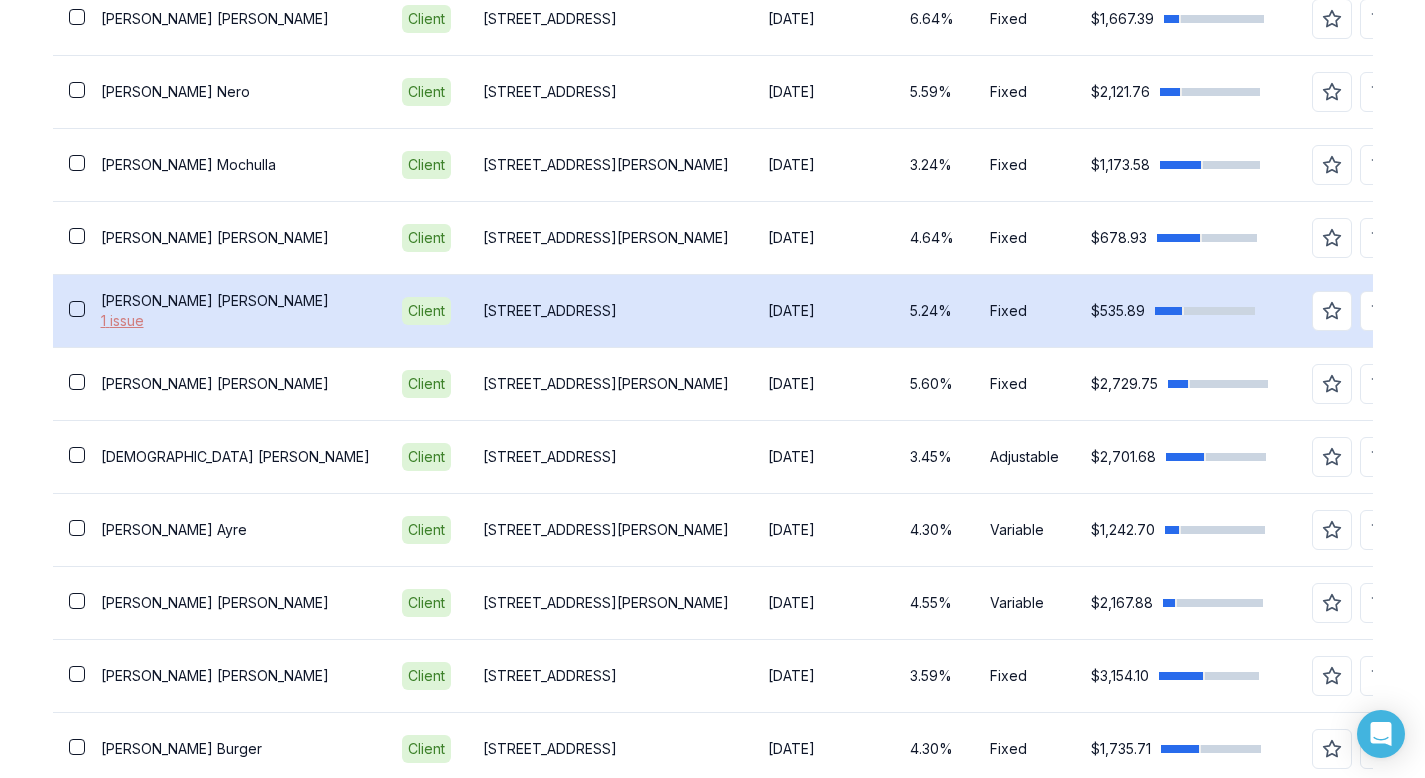 click on "1   issue" at bounding box center (235, 321) 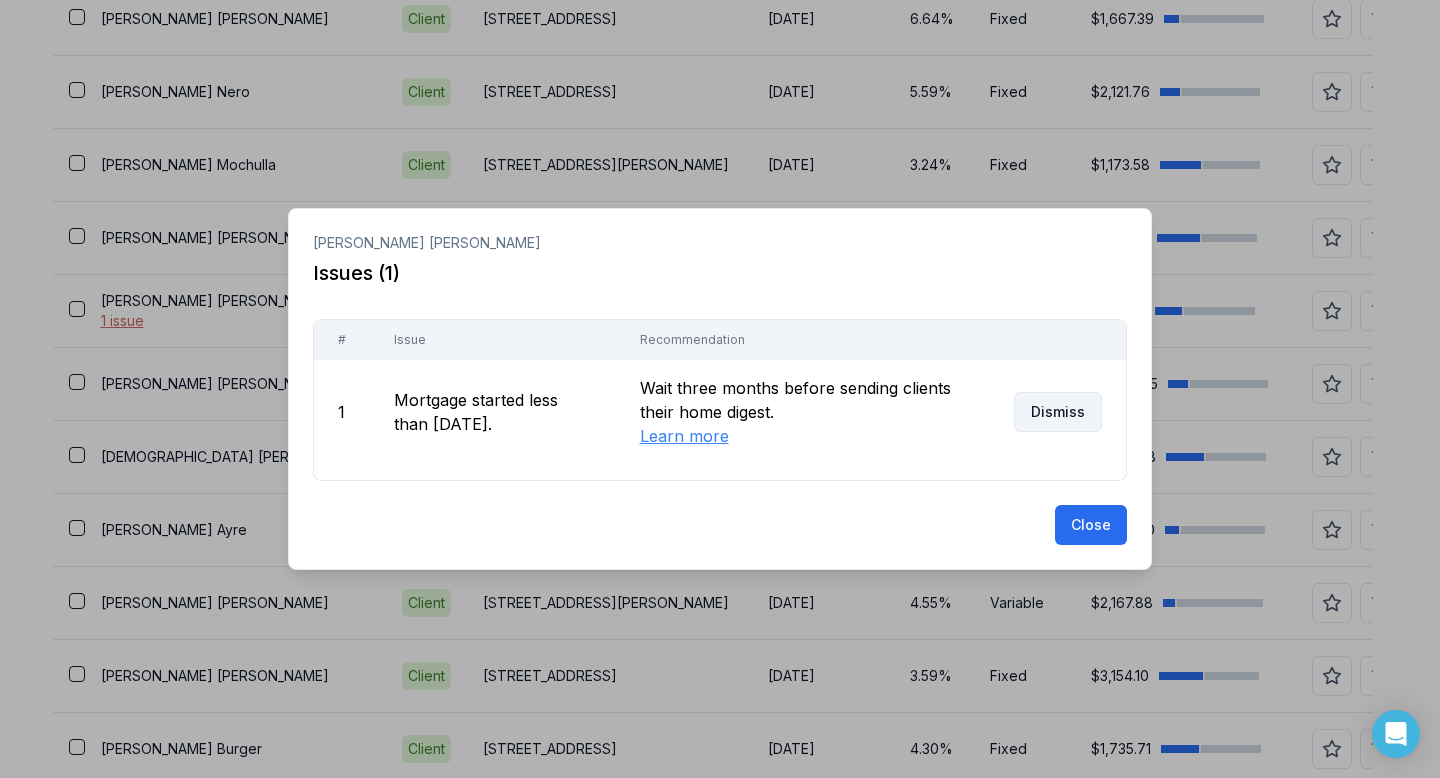 click on "Dismiss" at bounding box center (1058, 412) 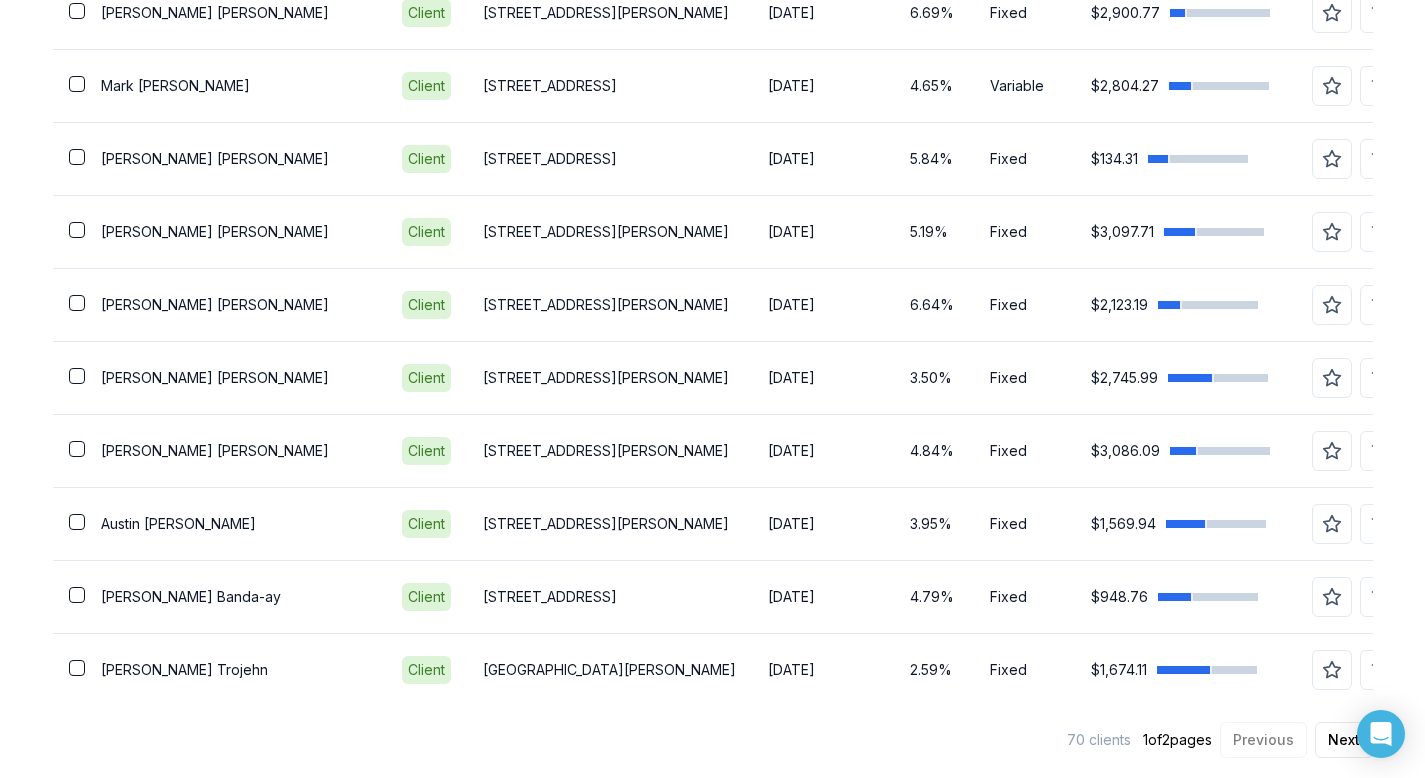 scroll, scrollTop: 3741, scrollLeft: 0, axis: vertical 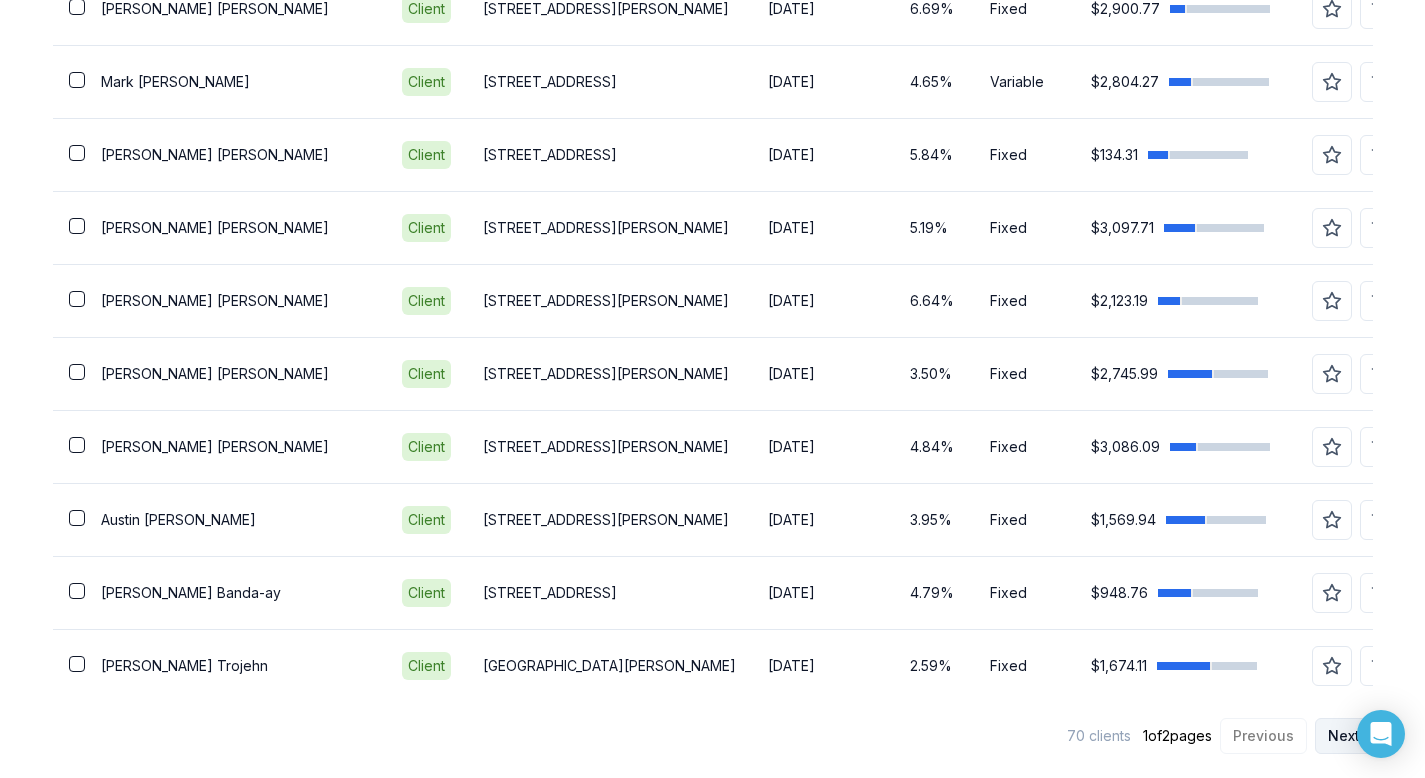 click on "Next" at bounding box center (1344, 736) 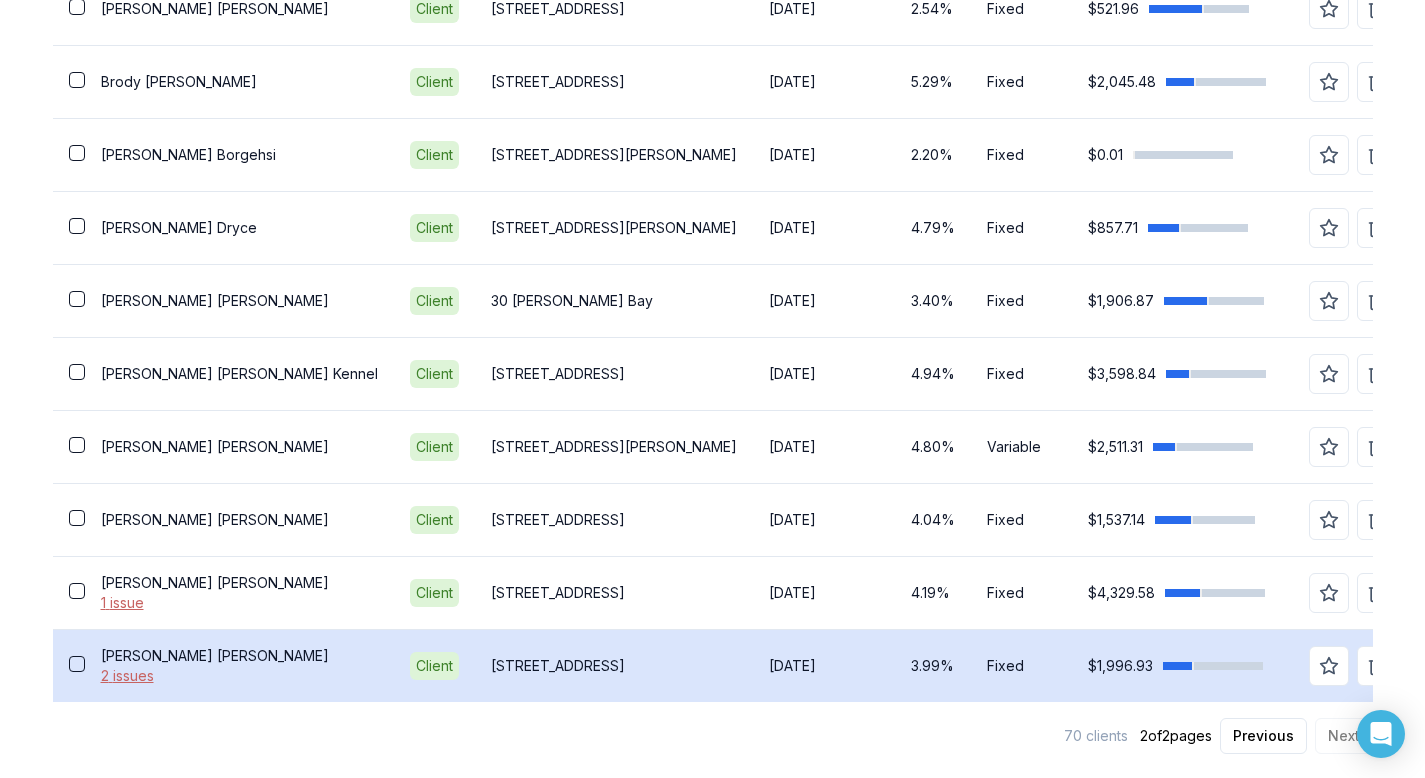 scroll, scrollTop: 1478, scrollLeft: 0, axis: vertical 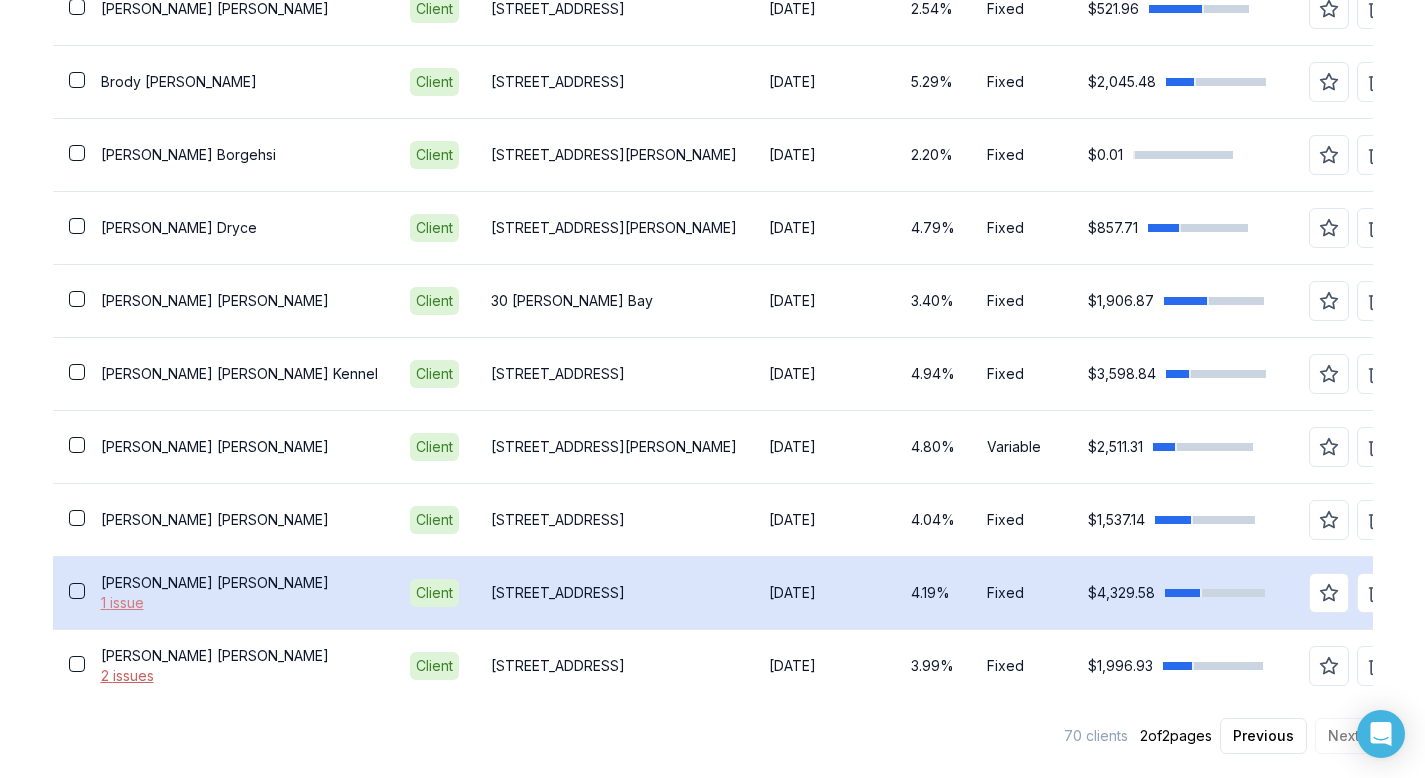 click on "1   issue" at bounding box center (239, 603) 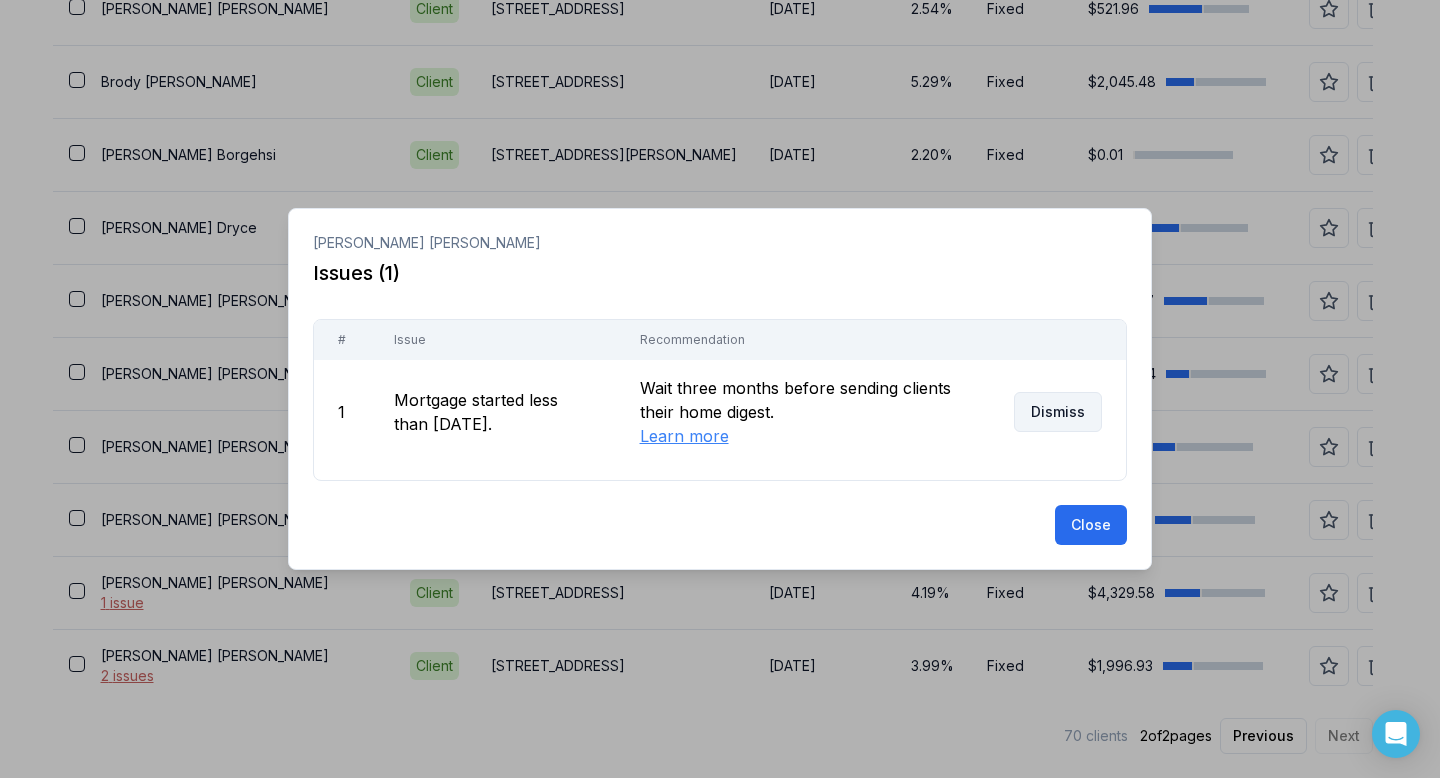 click on "Dismiss" at bounding box center [1058, 412] 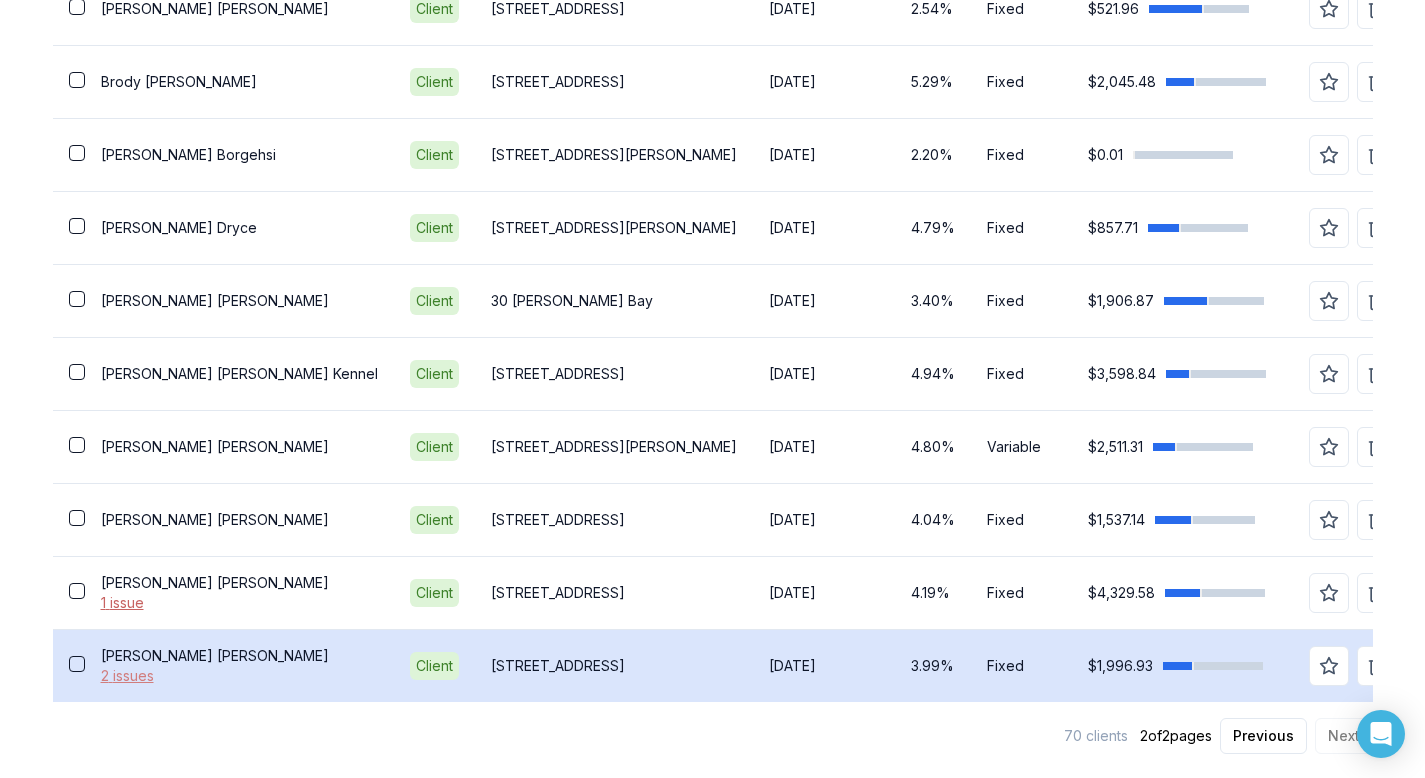 click on "2   issues" at bounding box center (239, 676) 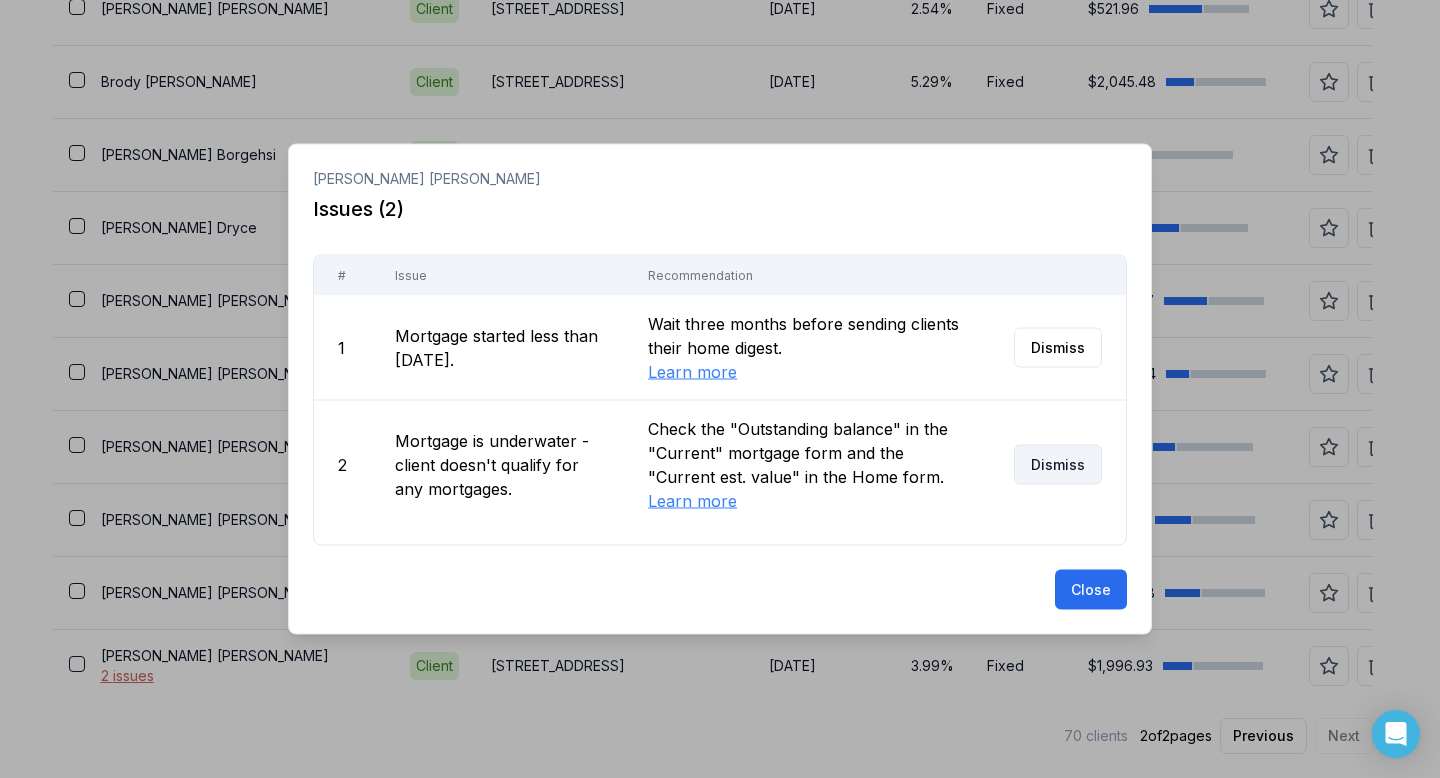 click on "Dismiss" at bounding box center [1058, 465] 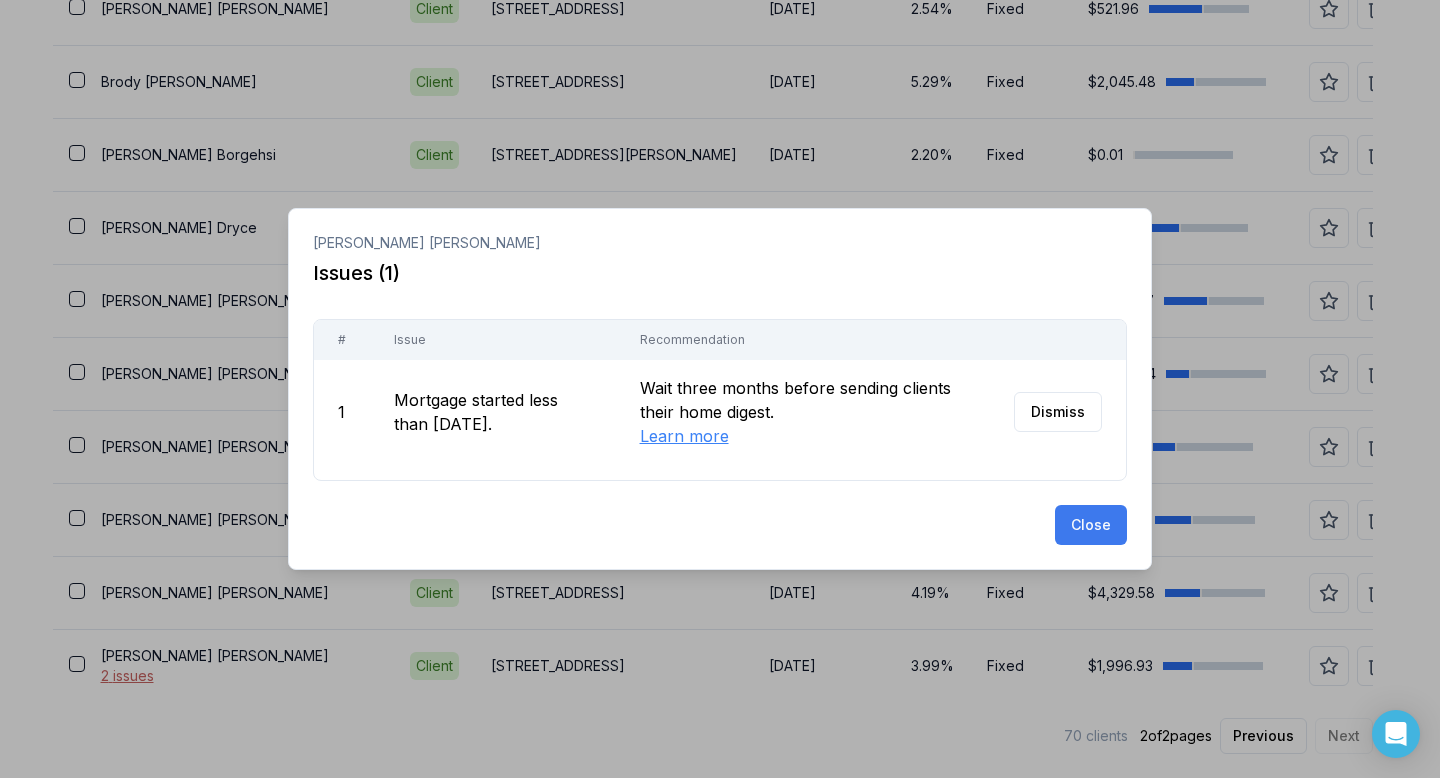 click on "Close" at bounding box center (1091, 525) 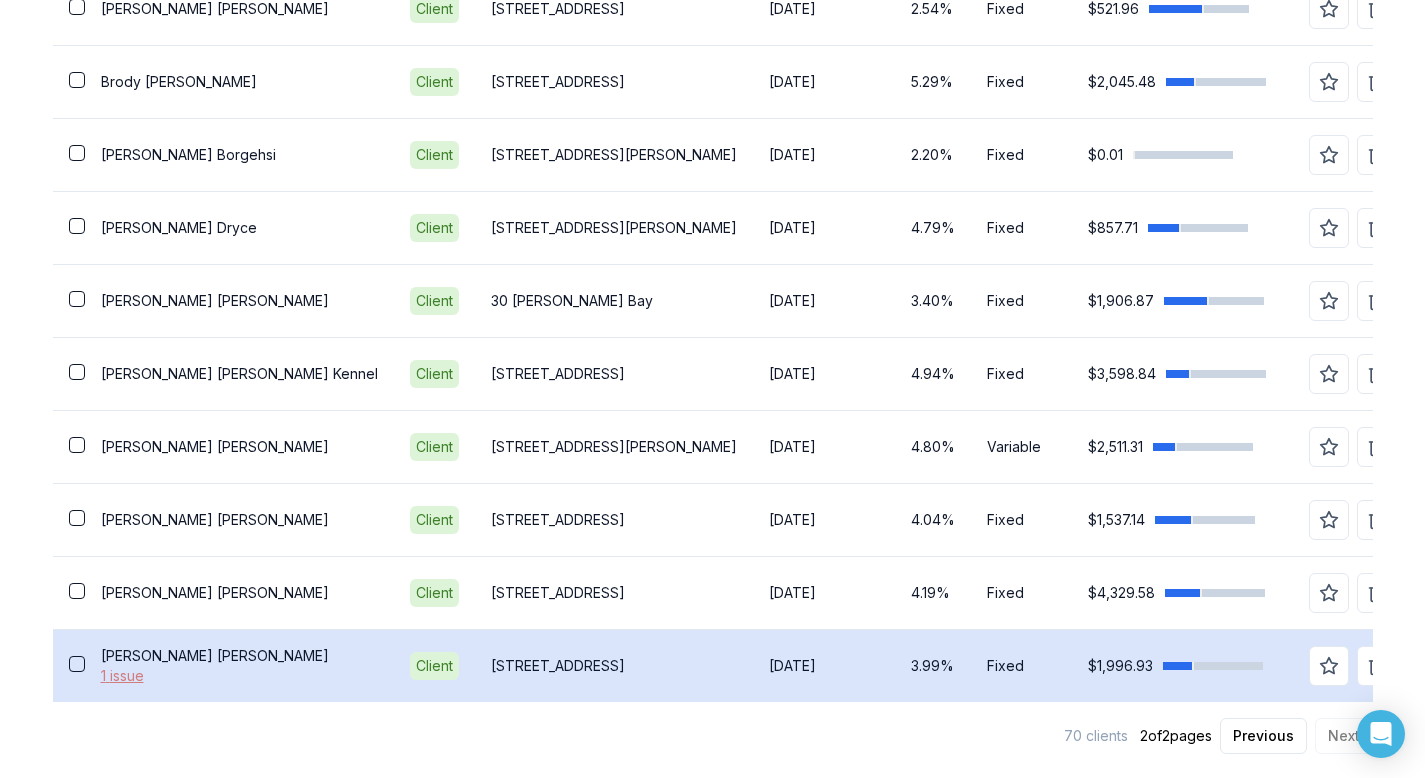 click on "1   issue" at bounding box center (239, 676) 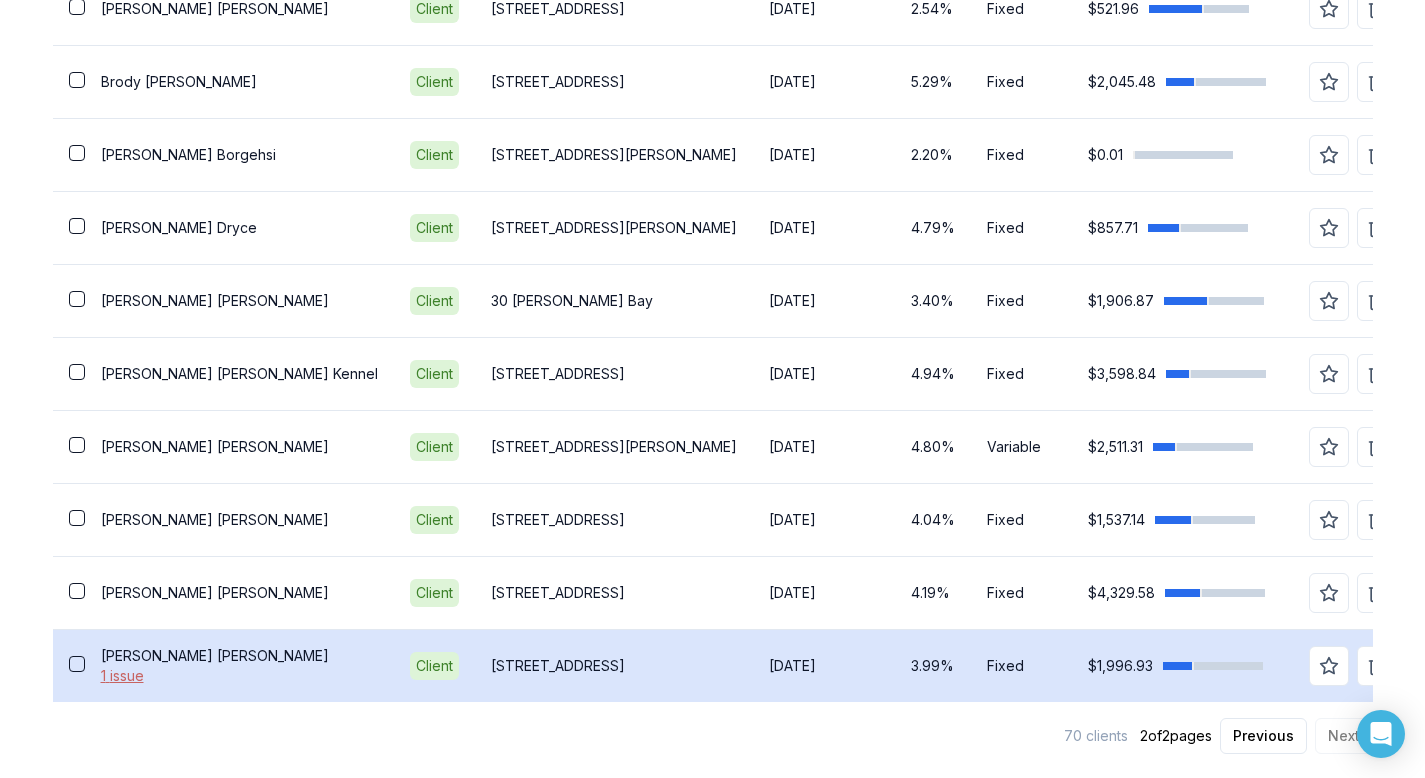 click on "[STREET_ADDRESS]" at bounding box center [614, 666] 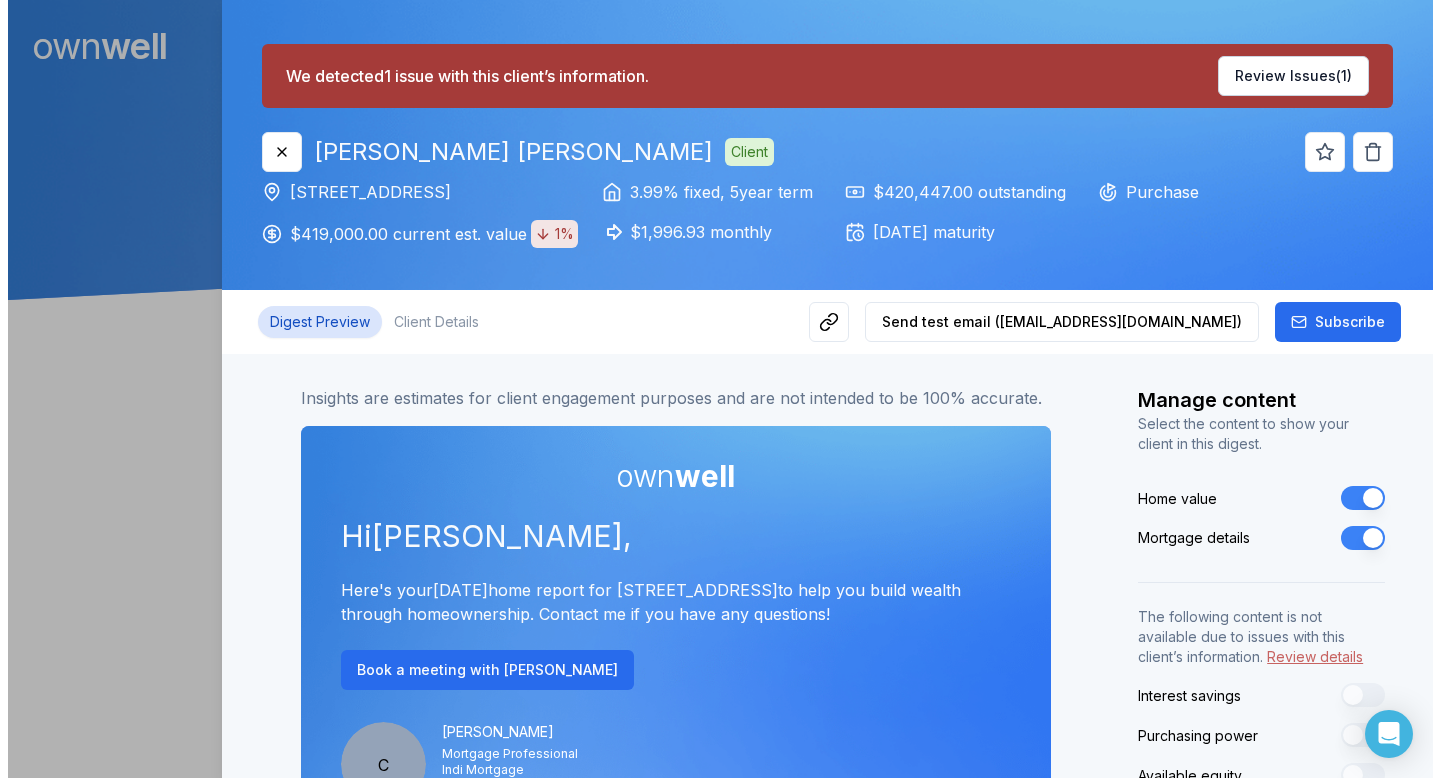 scroll, scrollTop: 0, scrollLeft: 0, axis: both 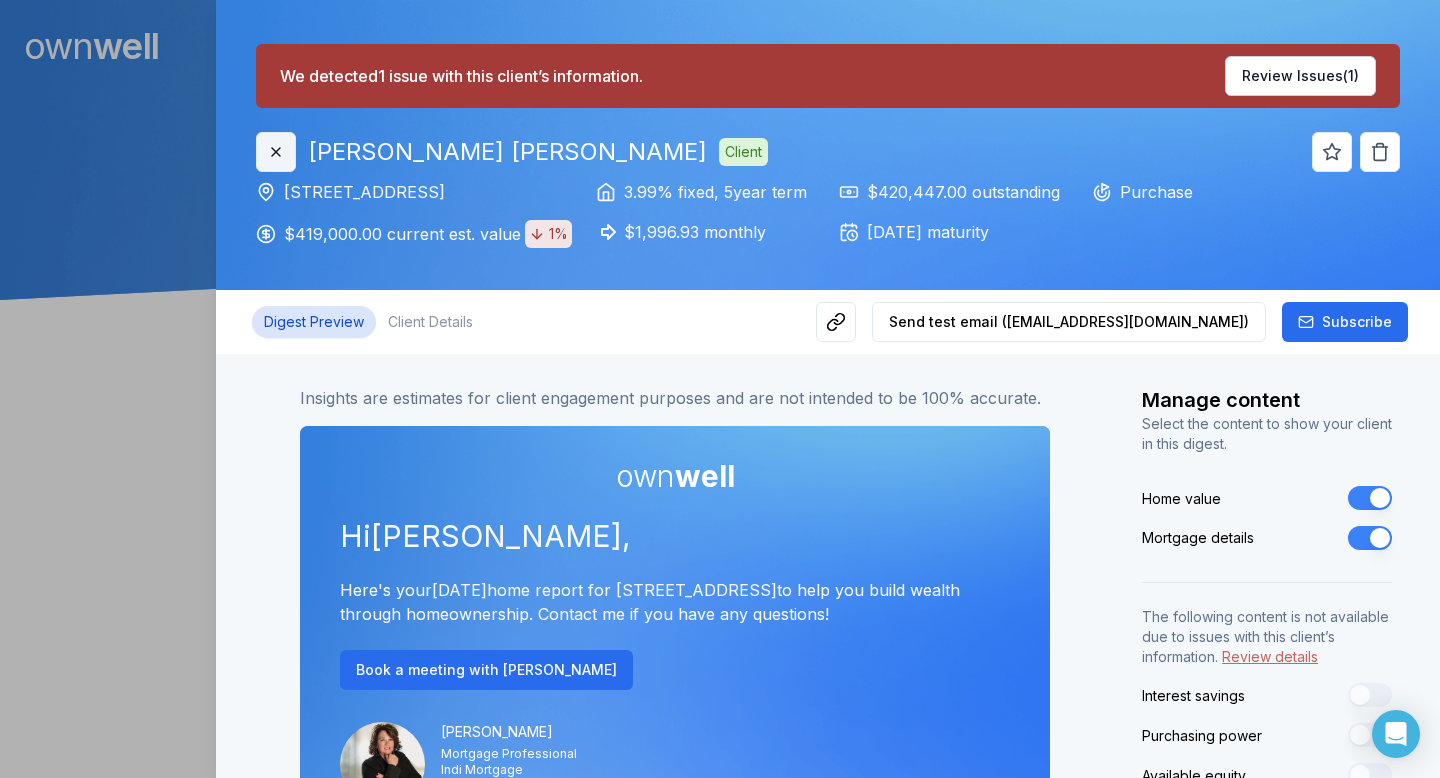 click 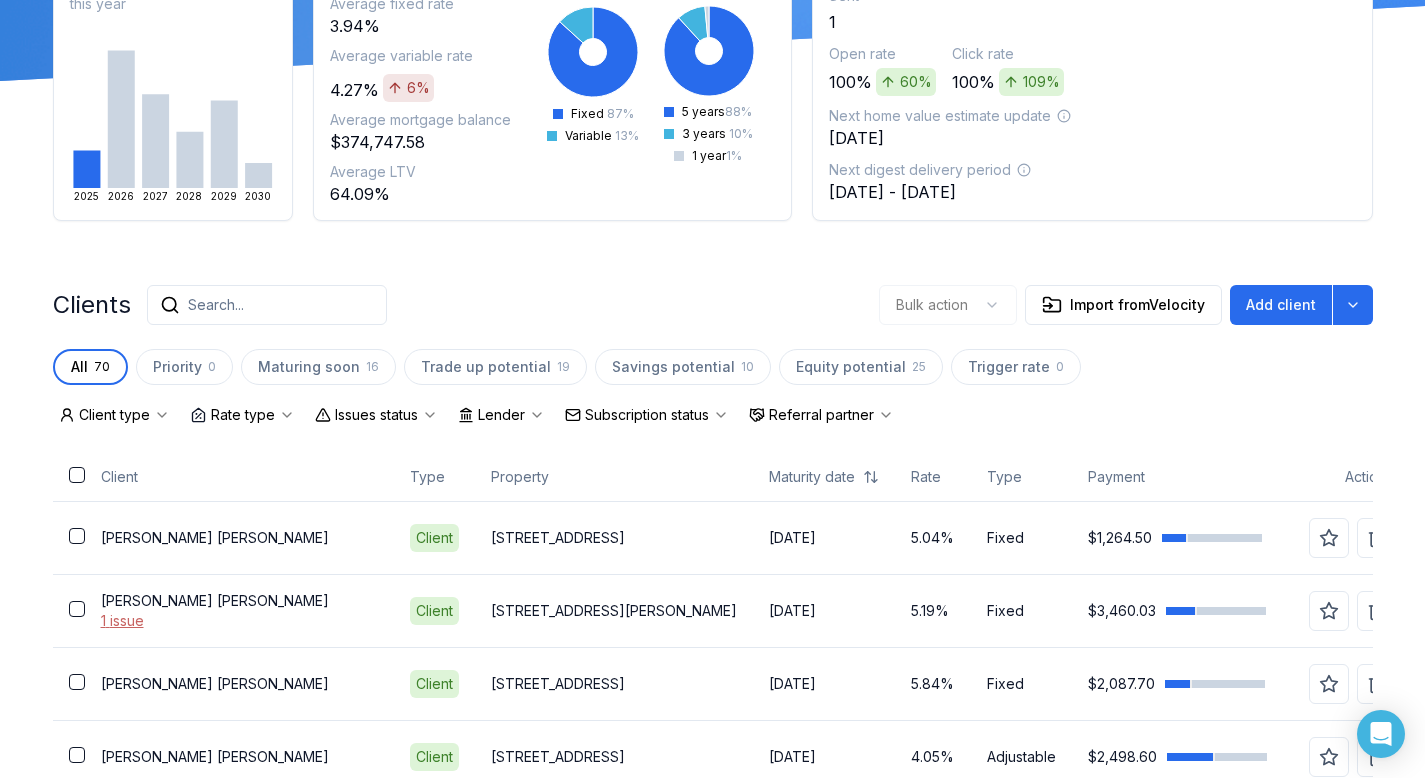 scroll, scrollTop: 221, scrollLeft: 0, axis: vertical 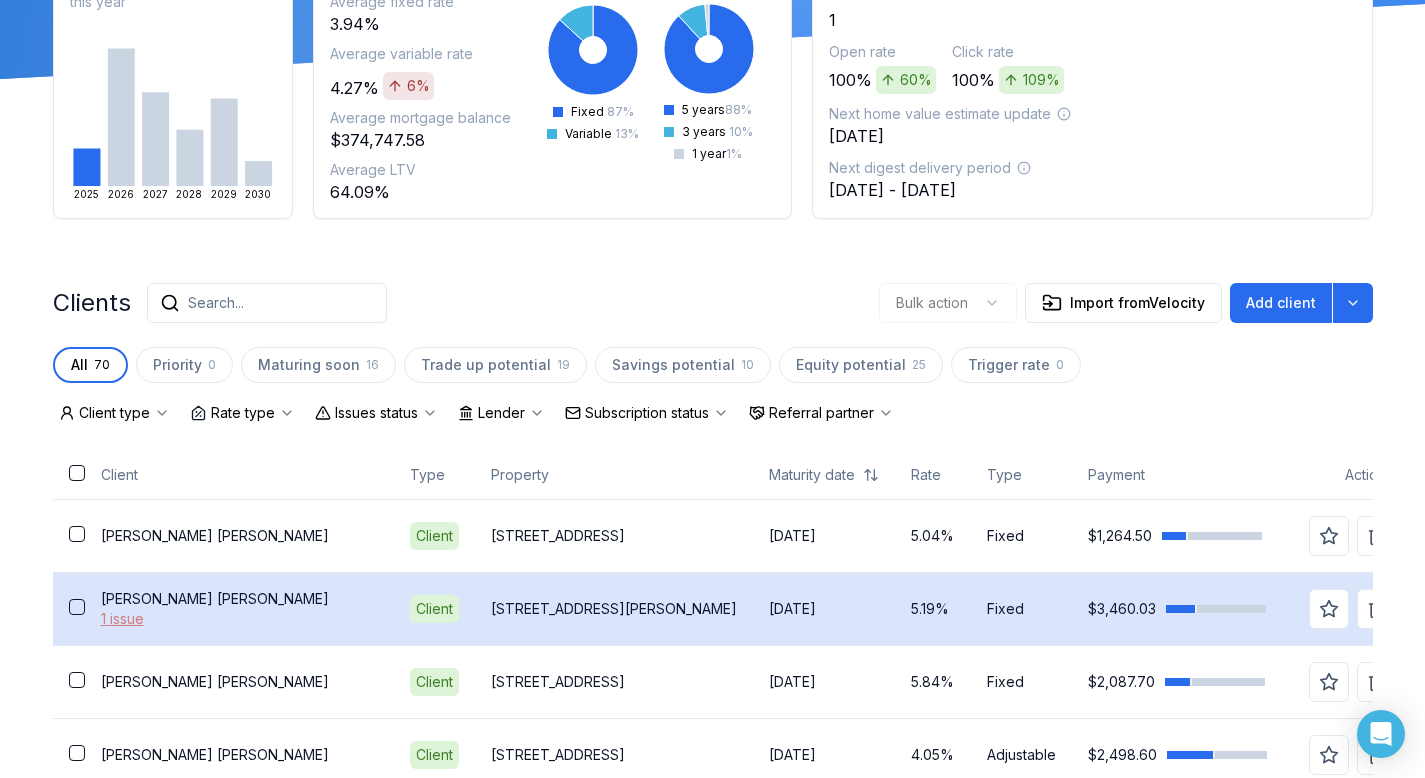 click on "1   issue" at bounding box center [239, 619] 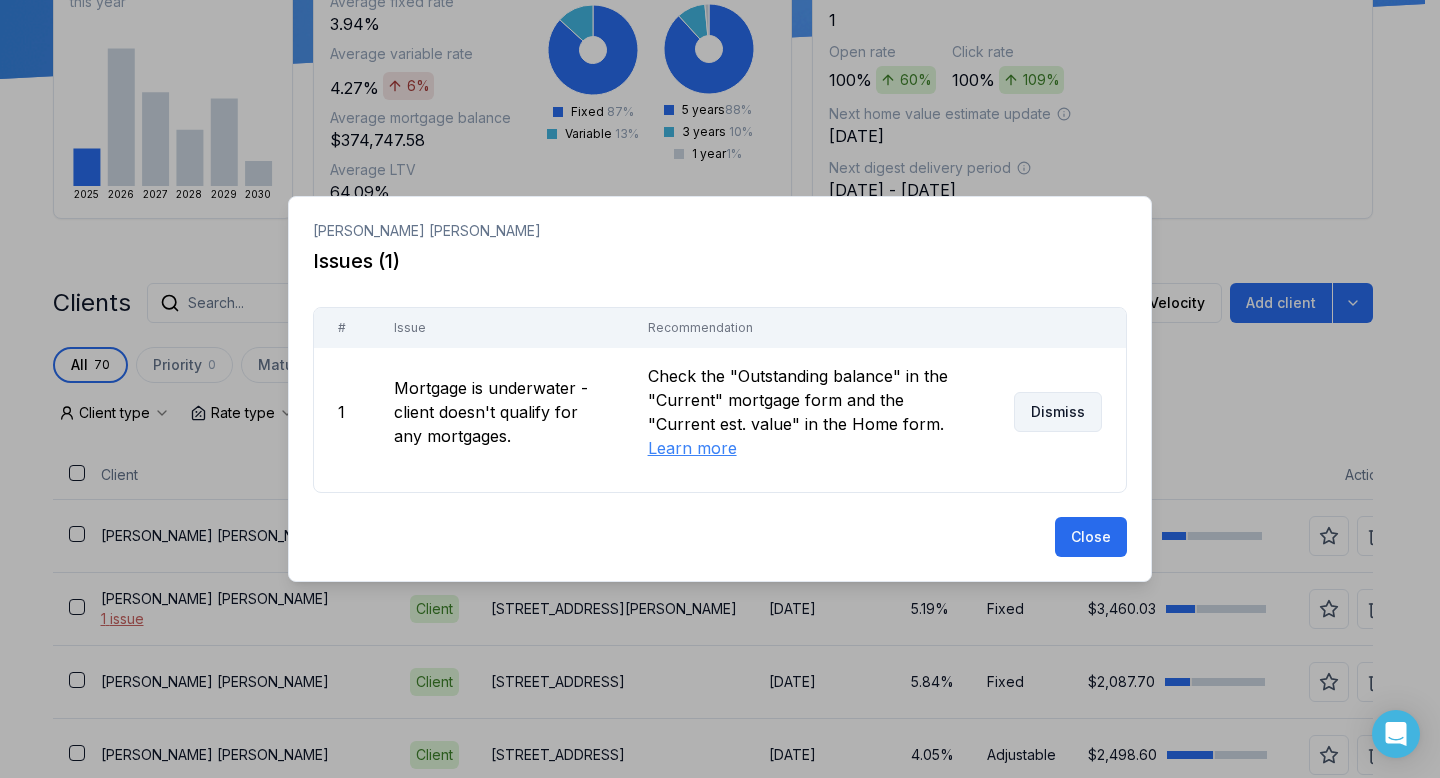 click on "Dismiss" at bounding box center (1058, 412) 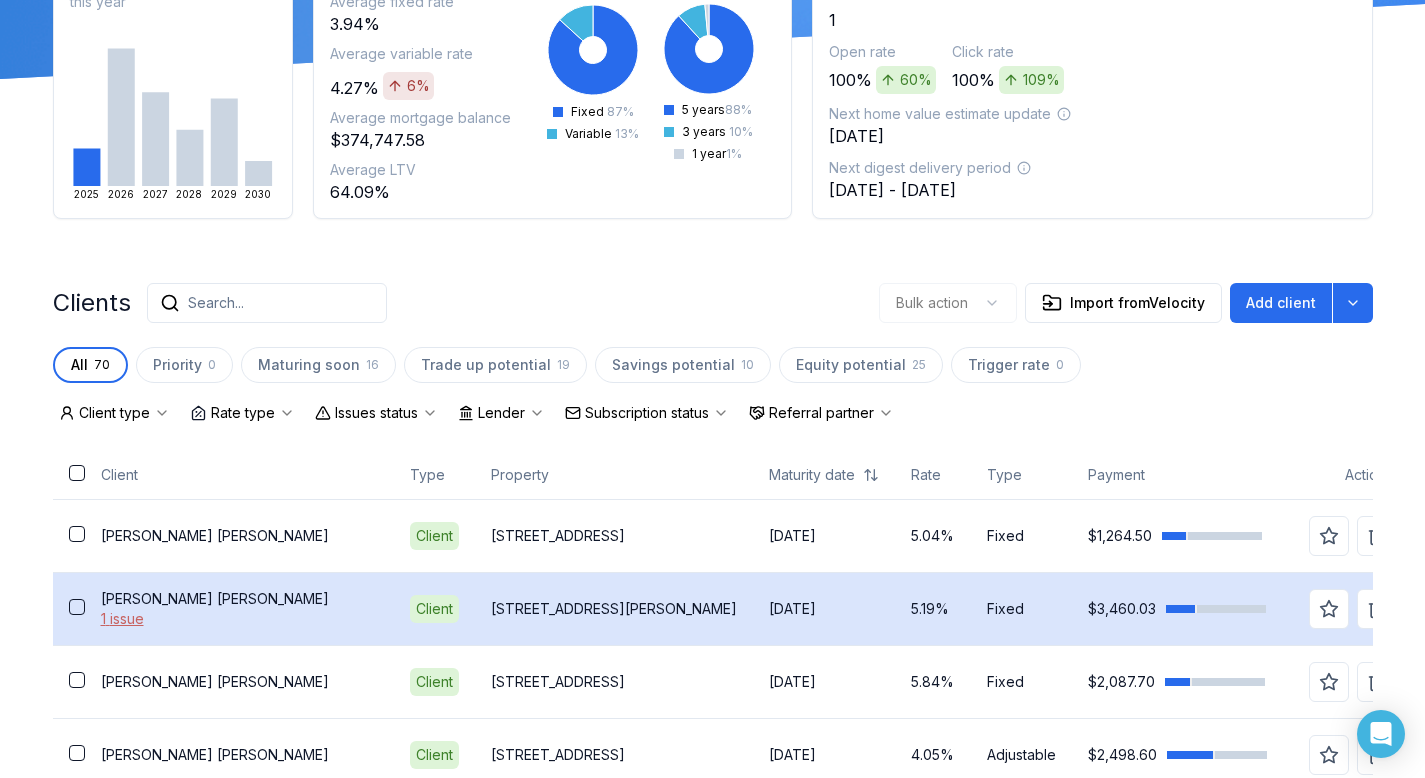 click on "Client" at bounding box center (434, 609) 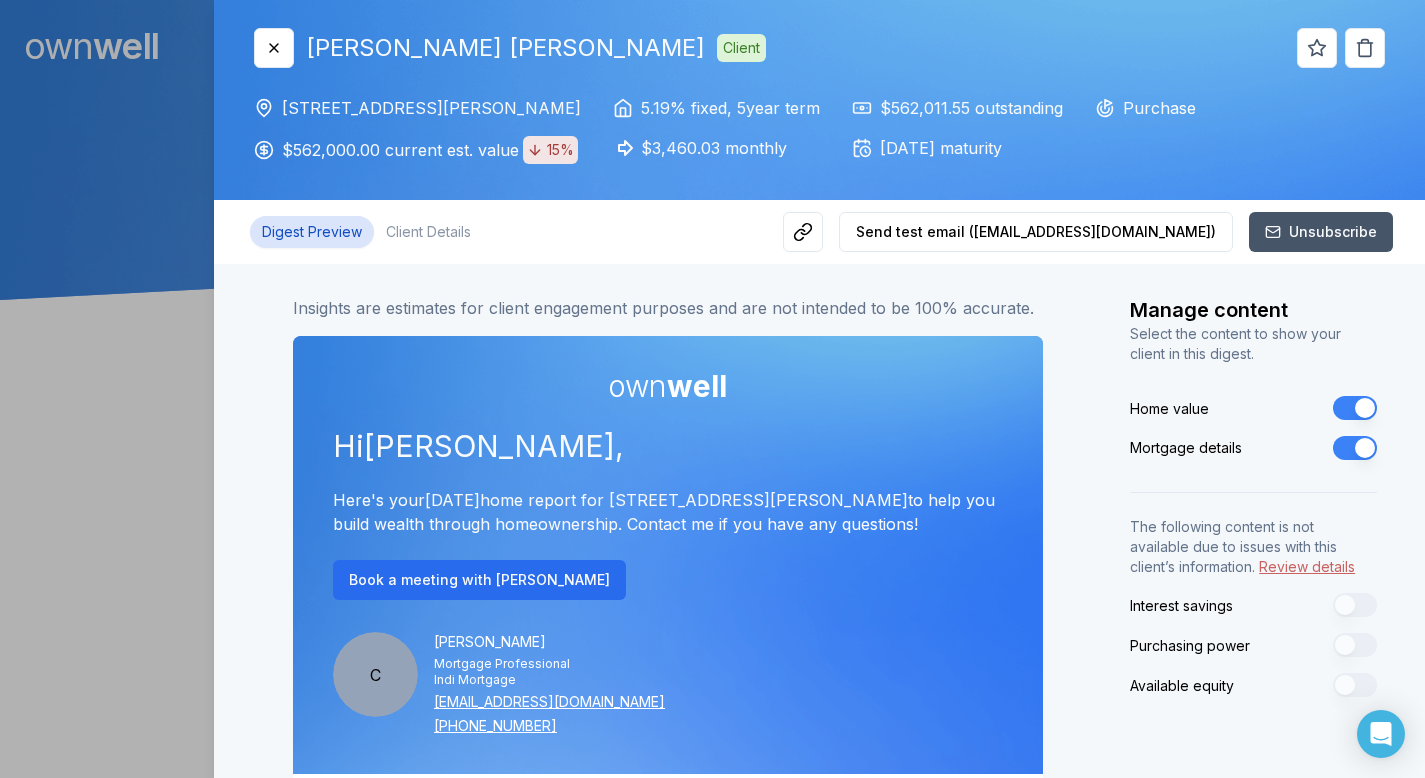 scroll, scrollTop: 0, scrollLeft: 0, axis: both 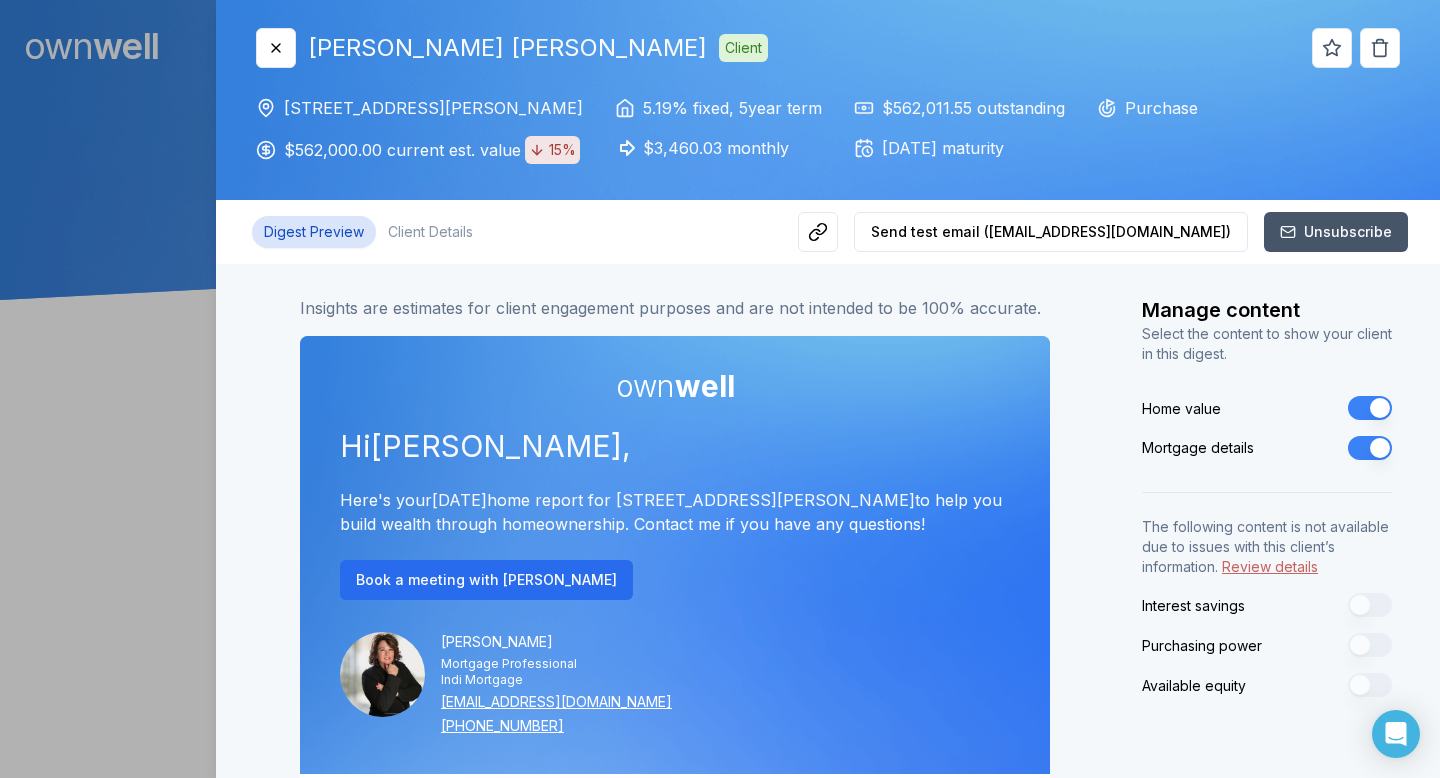 click at bounding box center (720, 389) 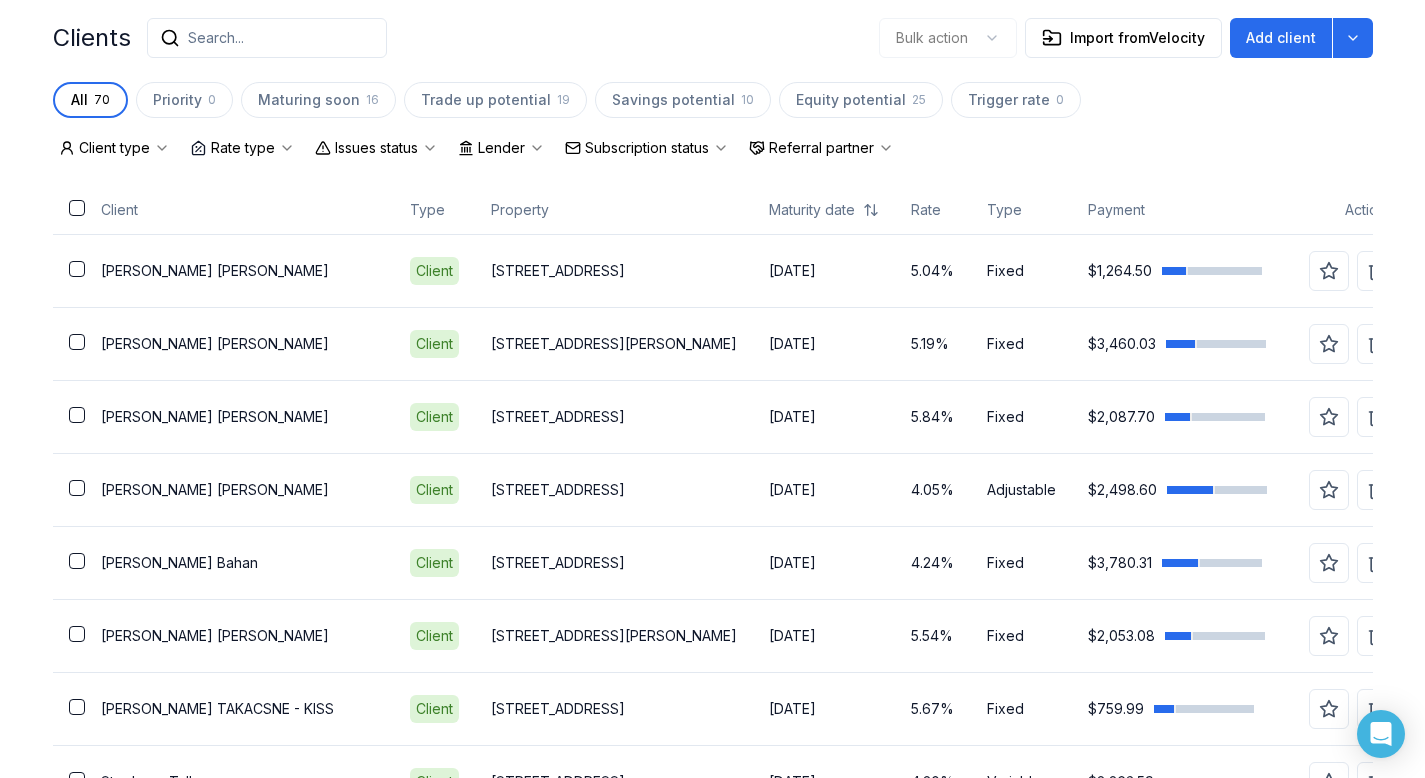 scroll, scrollTop: 487, scrollLeft: 0, axis: vertical 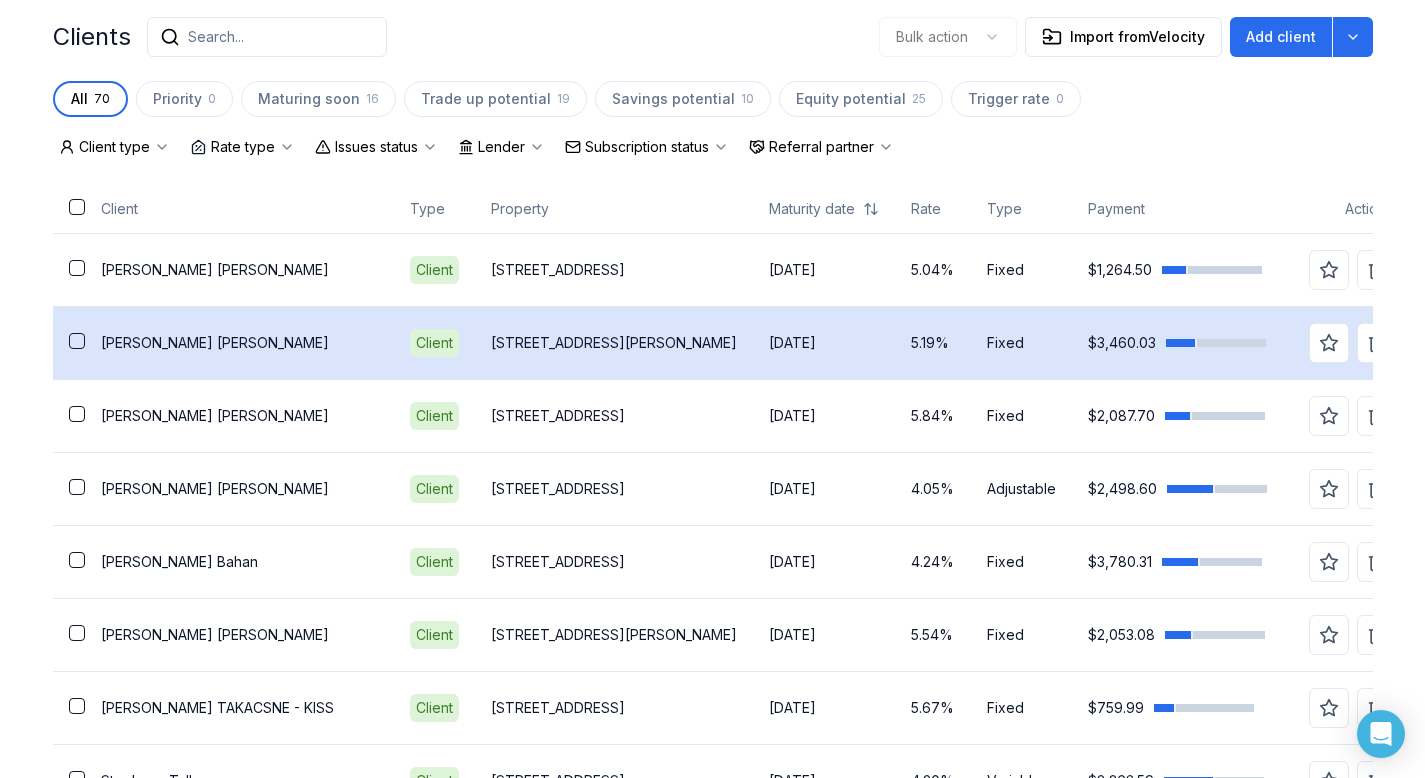 click on "[PERSON_NAME]" at bounding box center [239, 342] 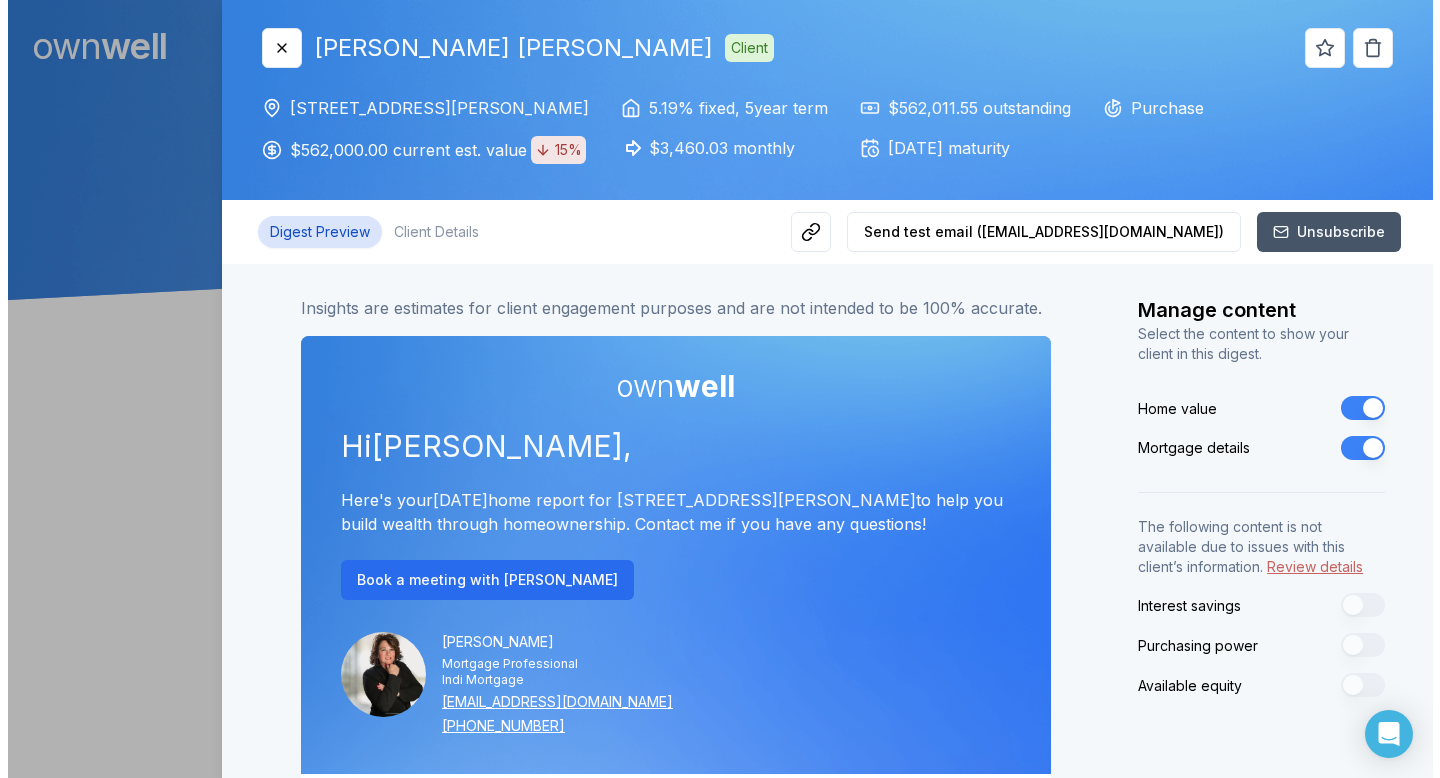 scroll, scrollTop: 0, scrollLeft: 0, axis: both 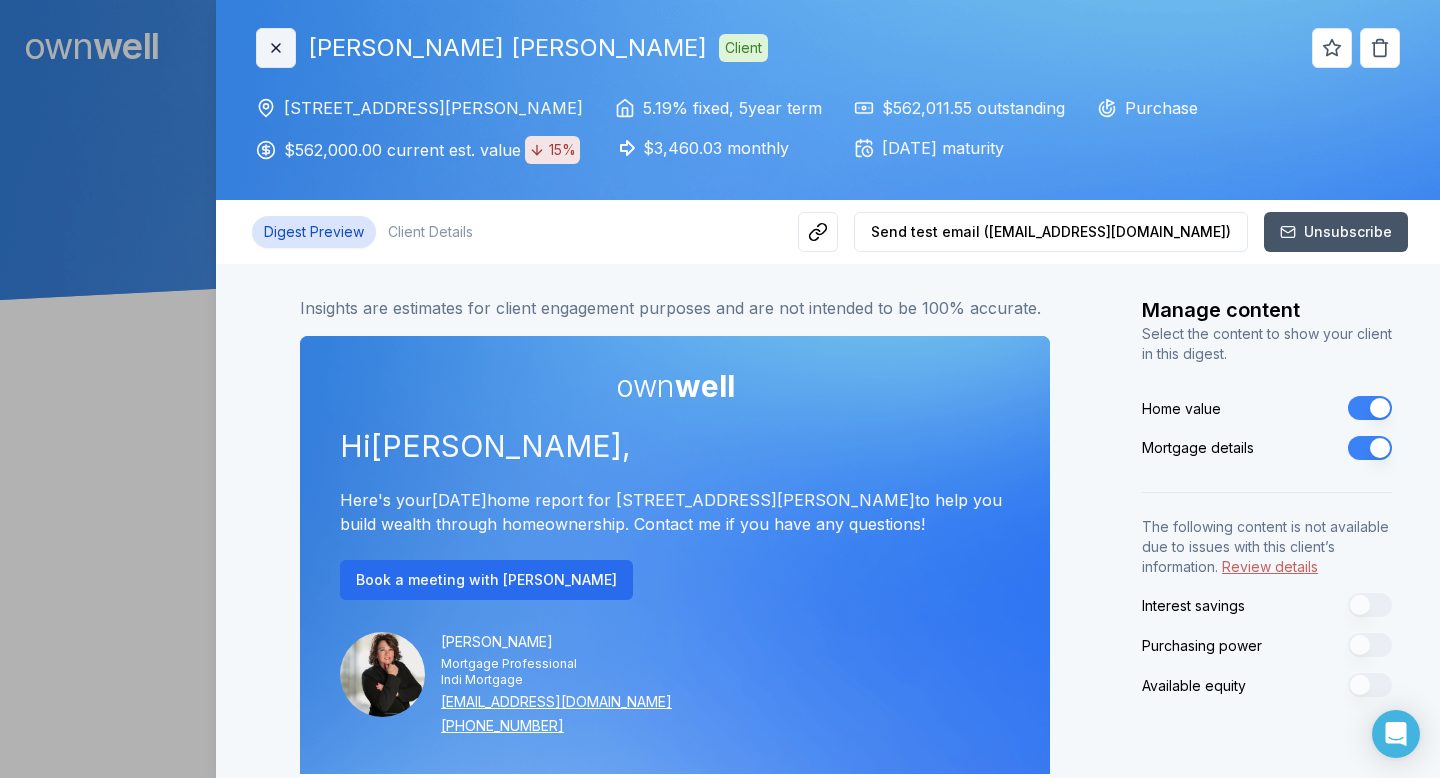 click 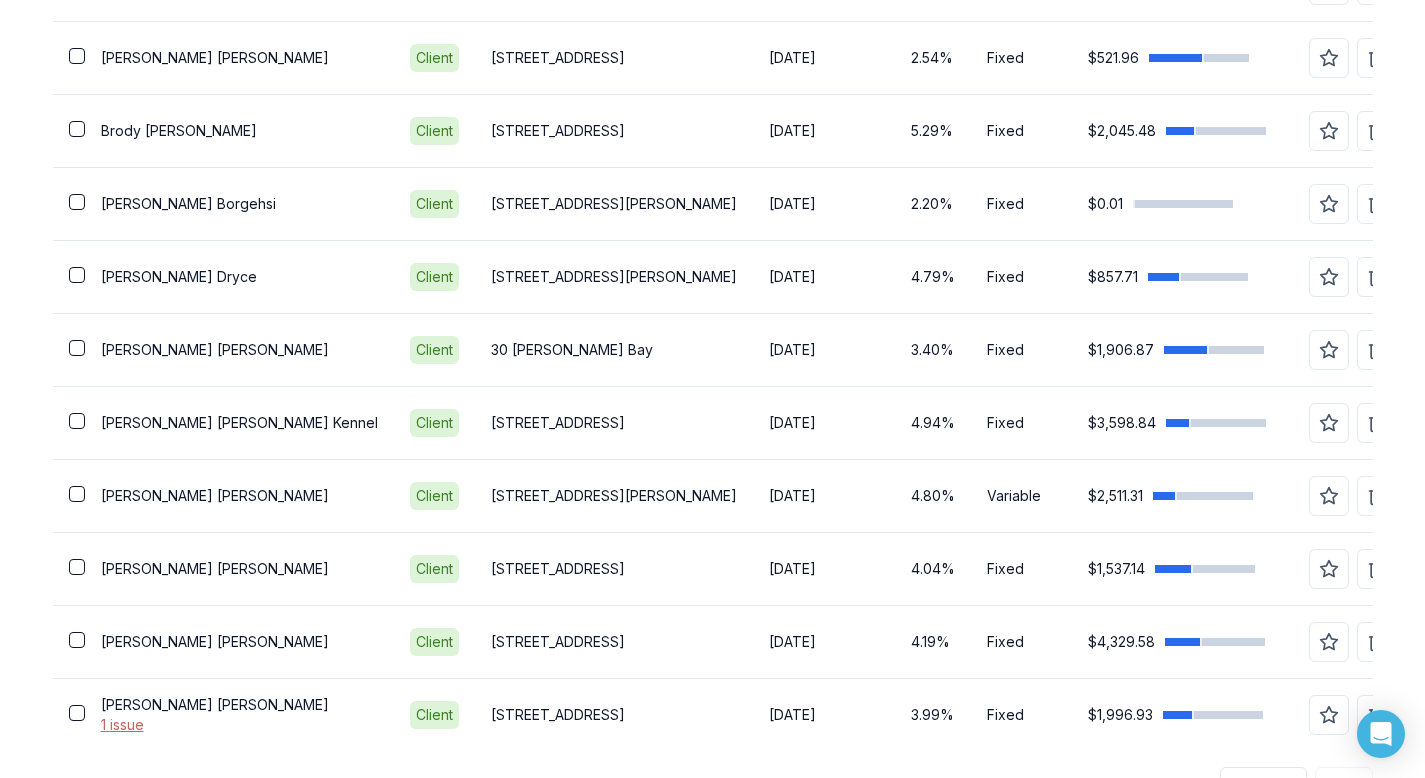 scroll, scrollTop: 1478, scrollLeft: 0, axis: vertical 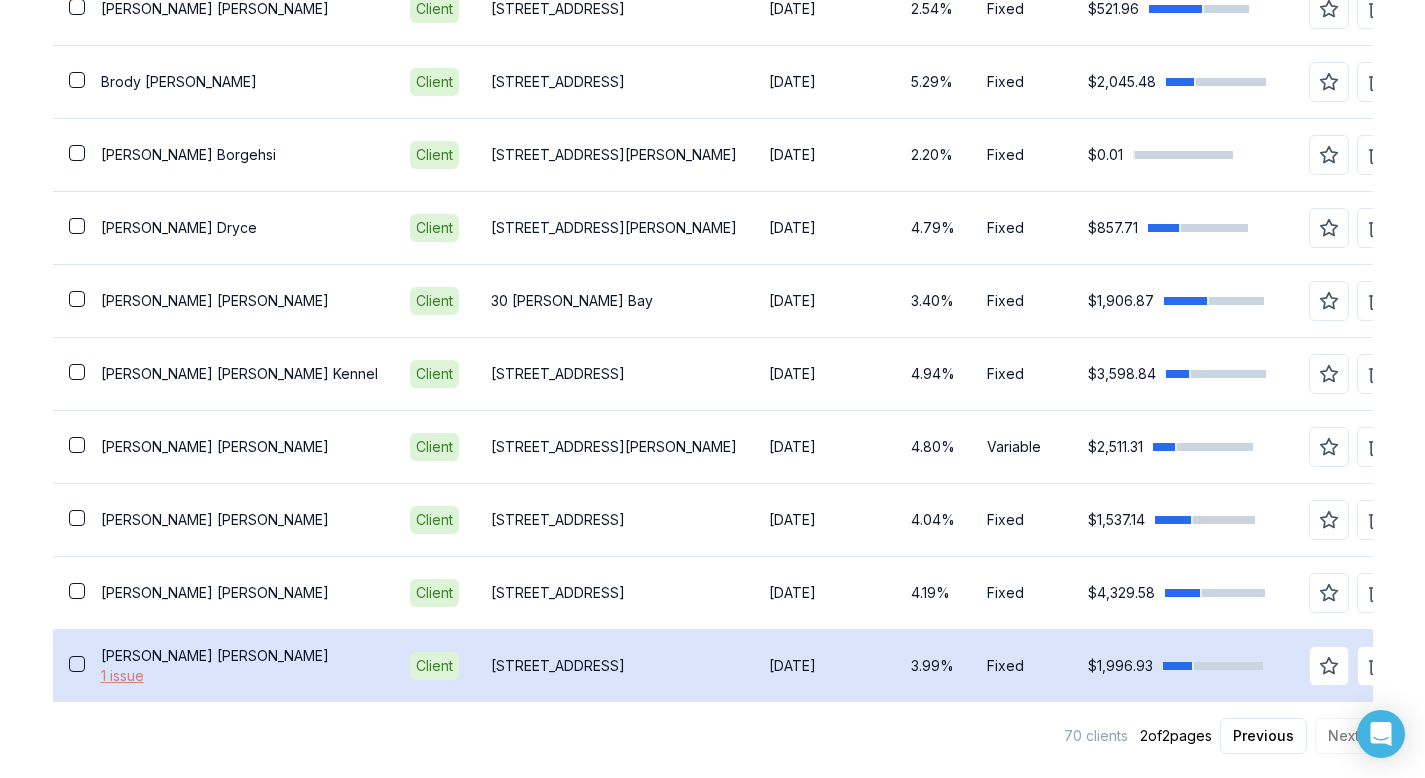 click on "1   issue" at bounding box center [239, 676] 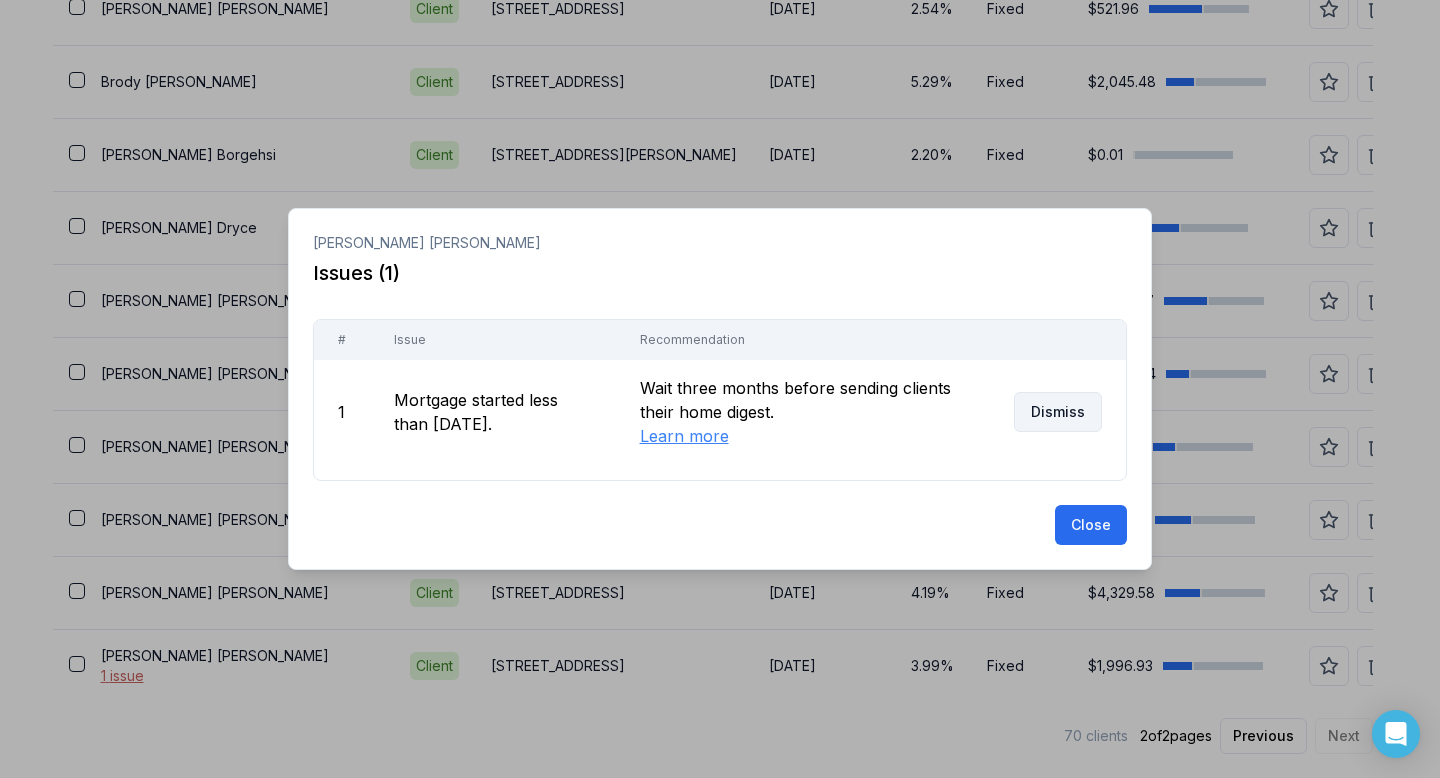 click on "Dismiss" at bounding box center (1058, 412) 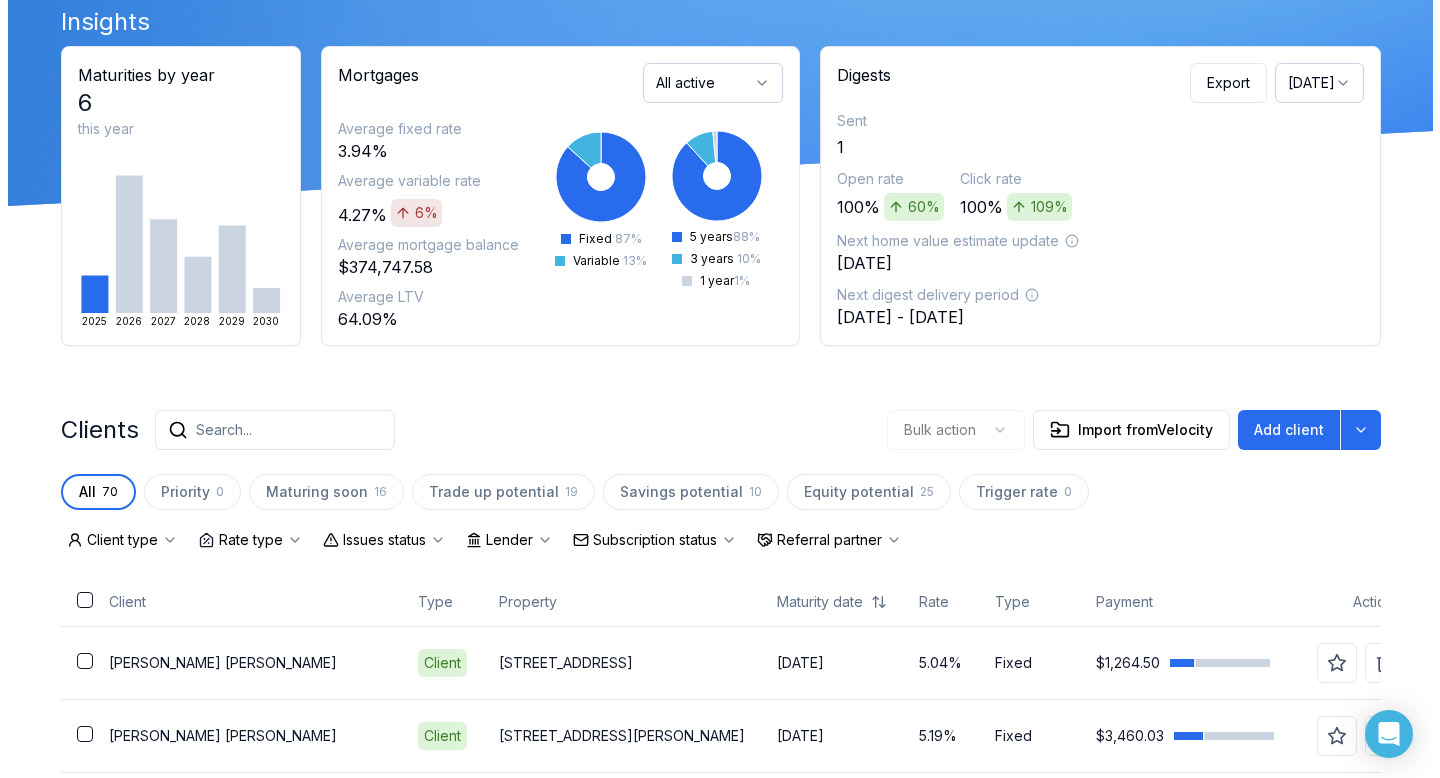 scroll, scrollTop: 0, scrollLeft: 0, axis: both 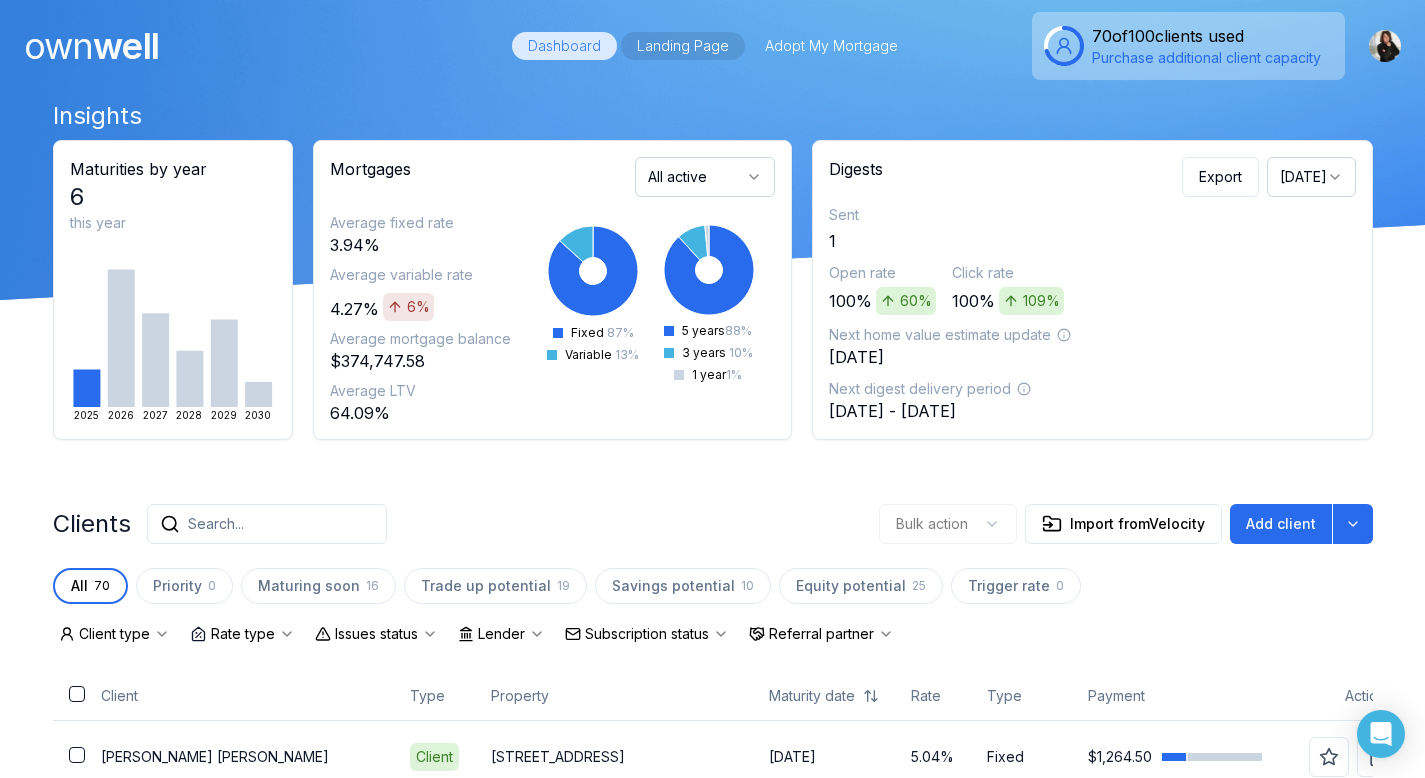 click on "Landing Page" at bounding box center [683, 46] 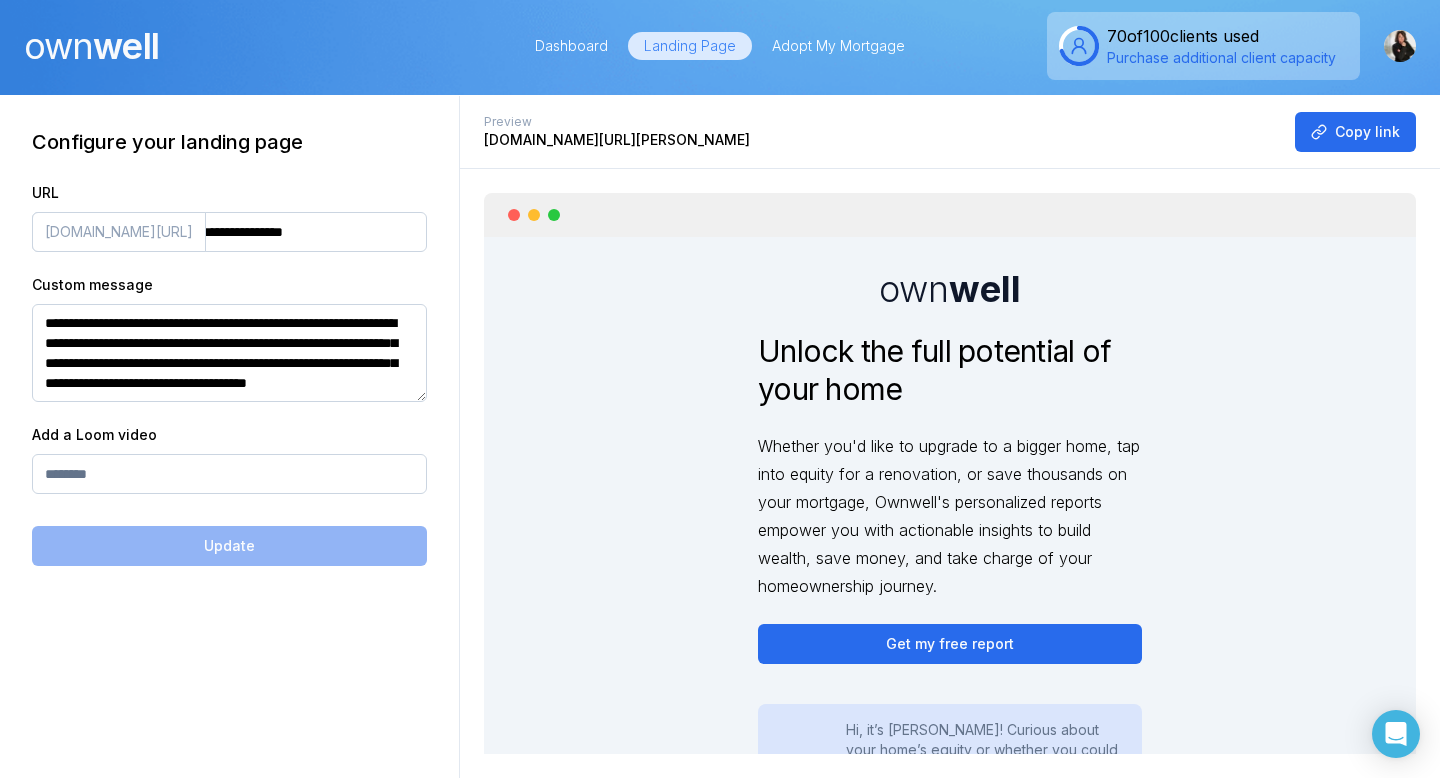 scroll, scrollTop: 20, scrollLeft: 0, axis: vertical 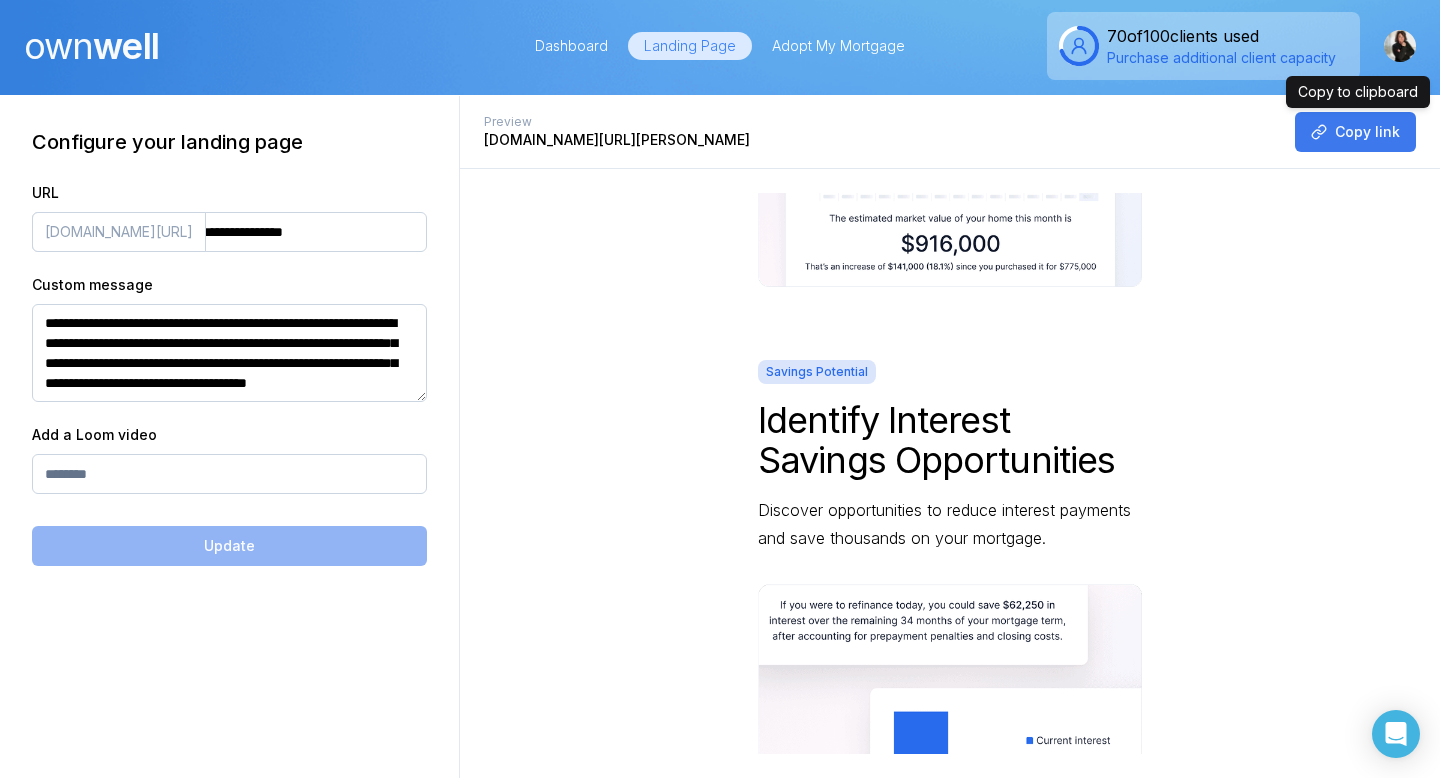 click on "Copy link" at bounding box center [1355, 132] 